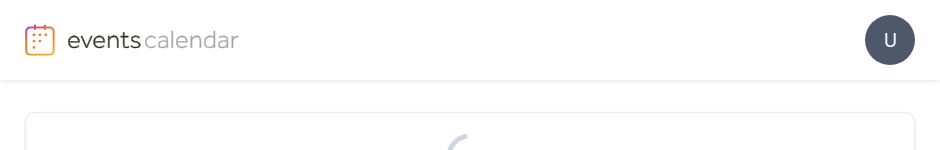 scroll, scrollTop: 0, scrollLeft: 0, axis: both 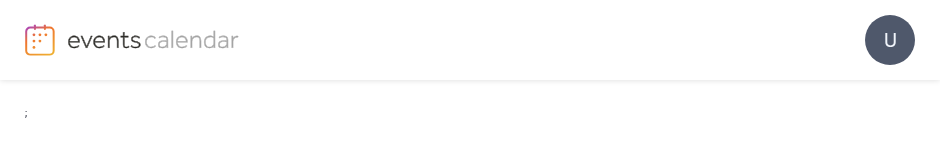 click on "U" at bounding box center (470, 40) 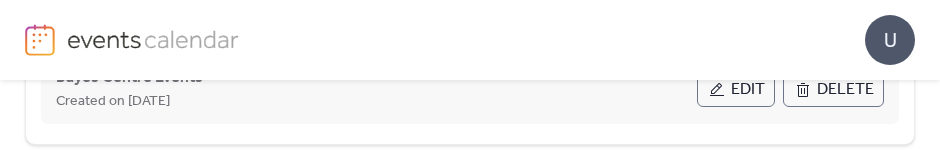 scroll, scrollTop: 228, scrollLeft: 0, axis: vertical 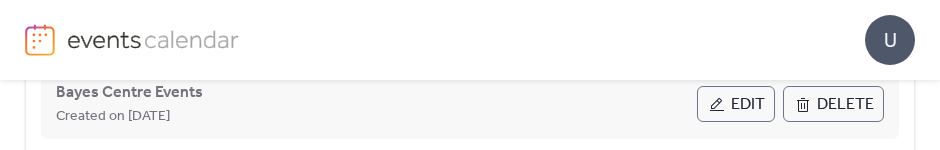 click on "Edit" at bounding box center (736, 104) 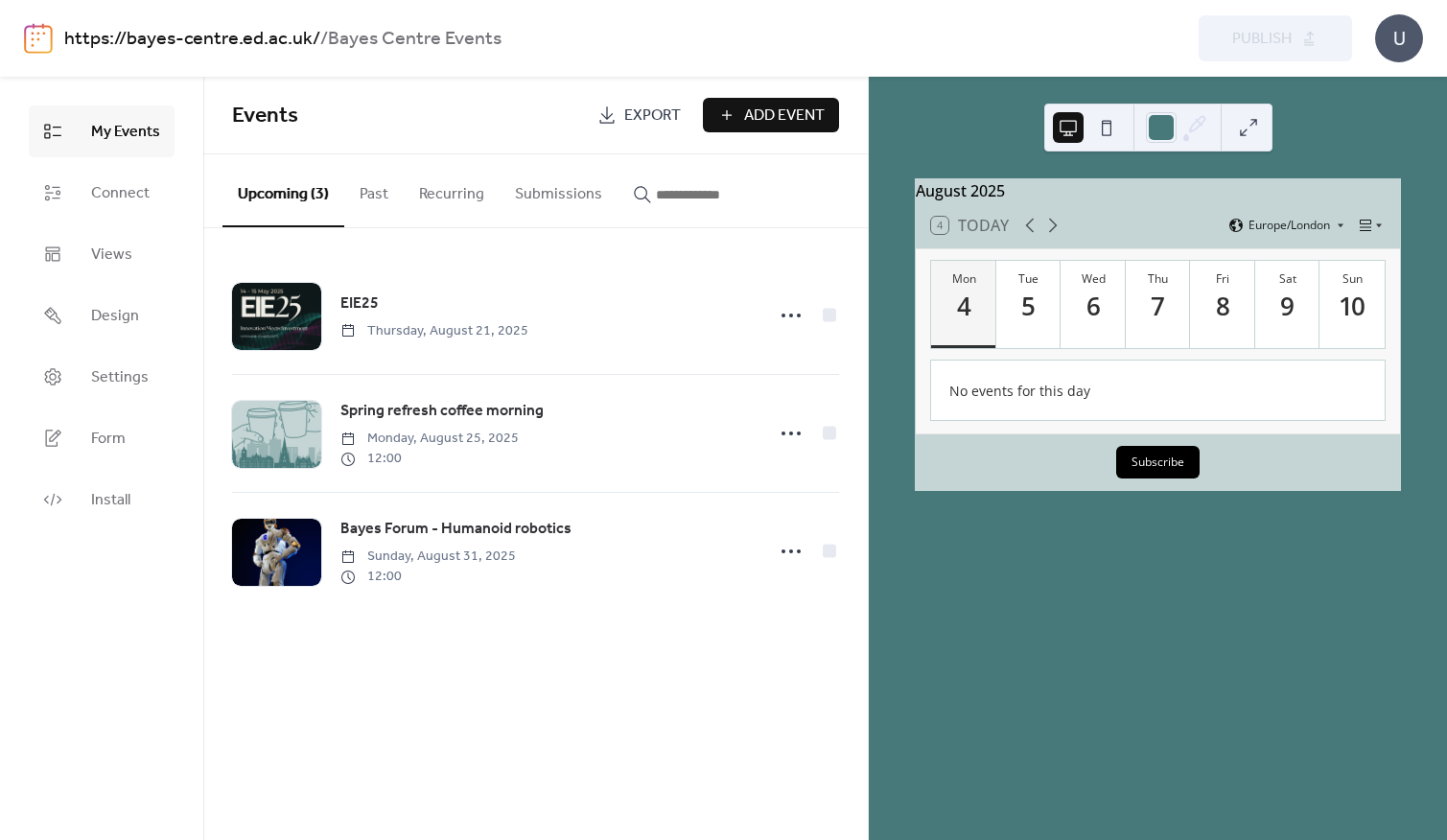 scroll, scrollTop: 0, scrollLeft: 0, axis: both 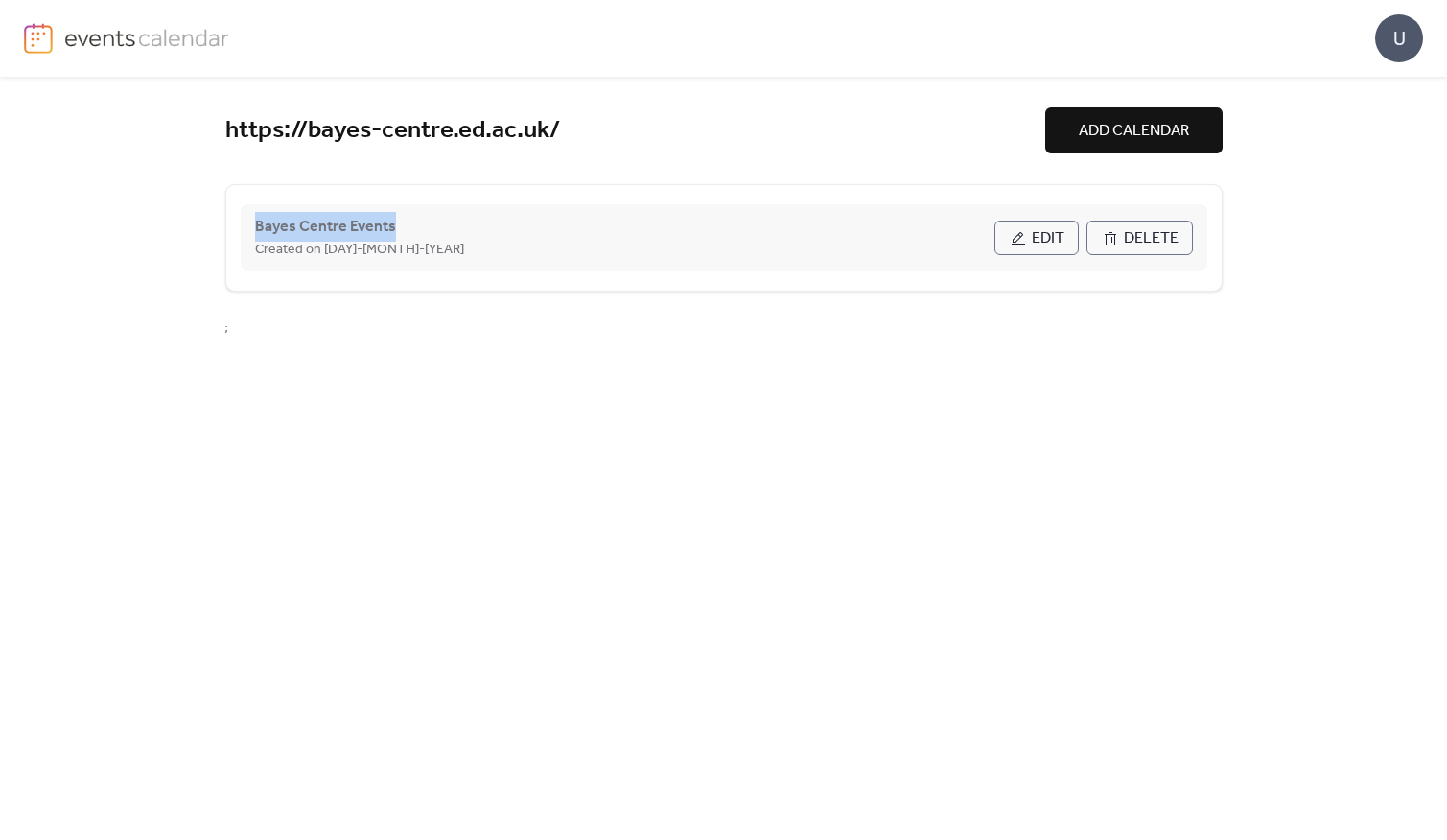 drag, startPoint x: 421, startPoint y: 222, endPoint x: 249, endPoint y: 223, distance: 172.00291 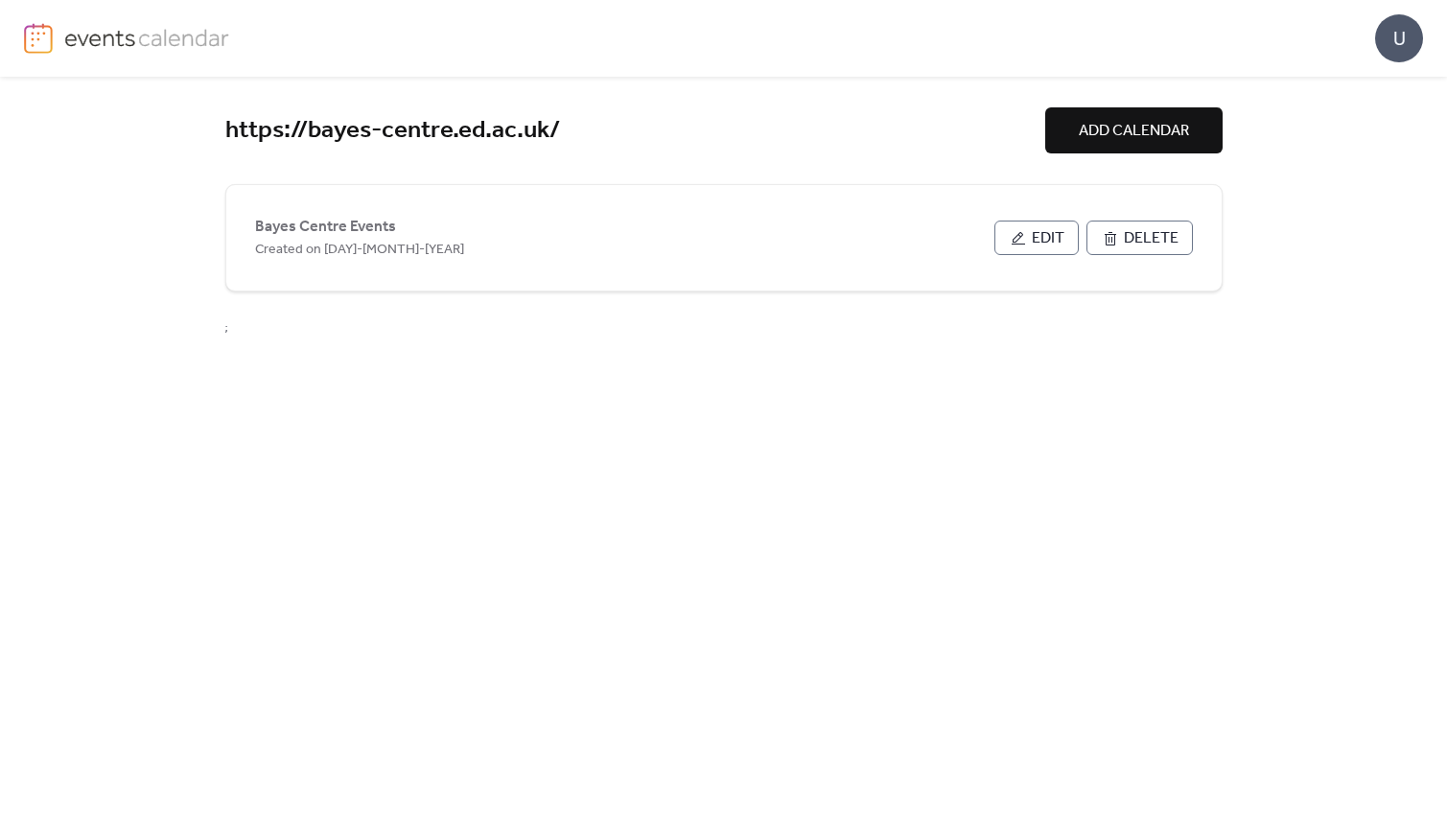 click on "https://bayes-centre.ed.ac.uk/ ADD CALENDAR Bayes Centre Events Created on 23-Apr-2025 Edit Delete ;" at bounding box center (724, 458) 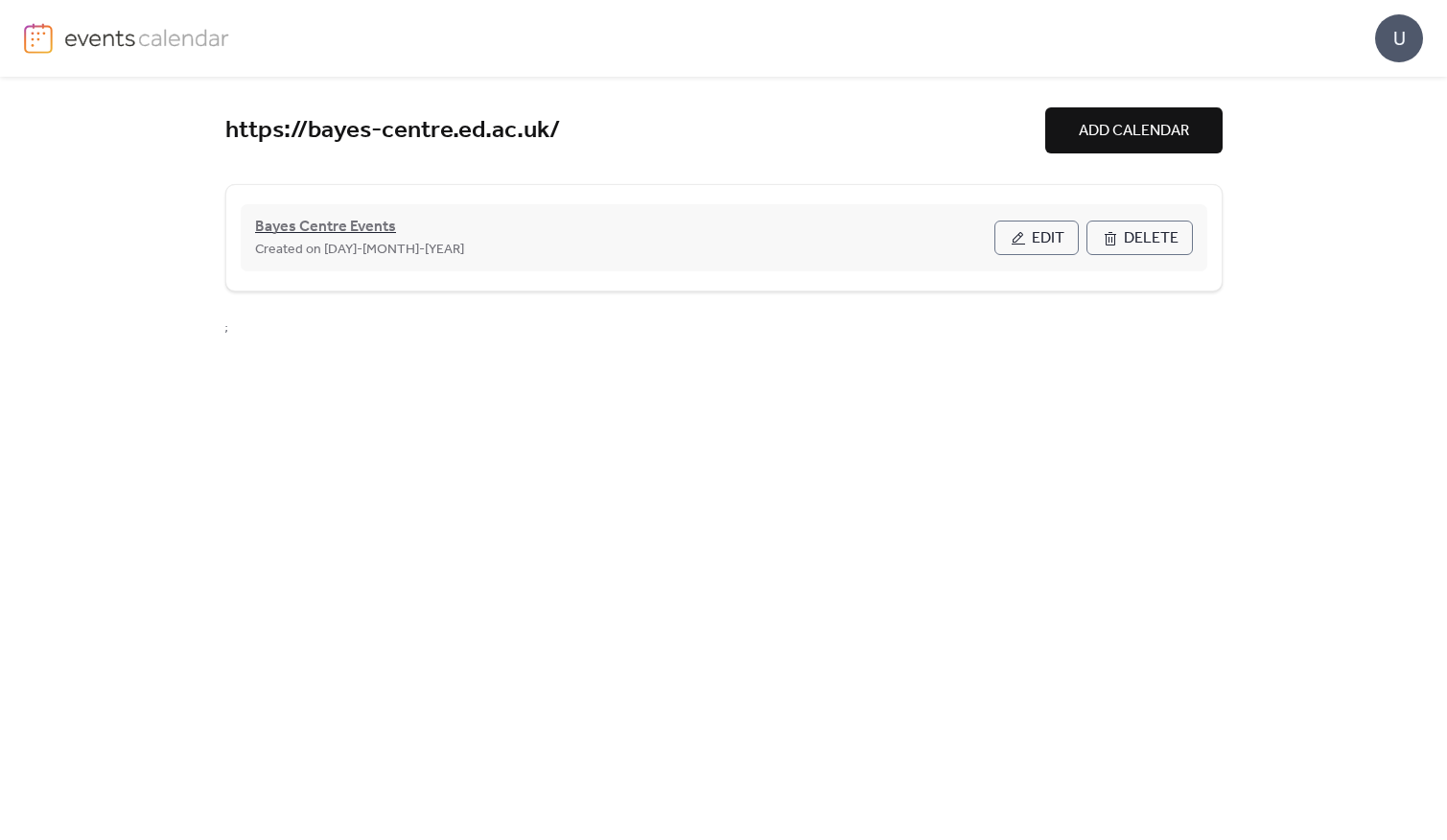 click on "Bayes Centre Events" at bounding box center [325, 227] 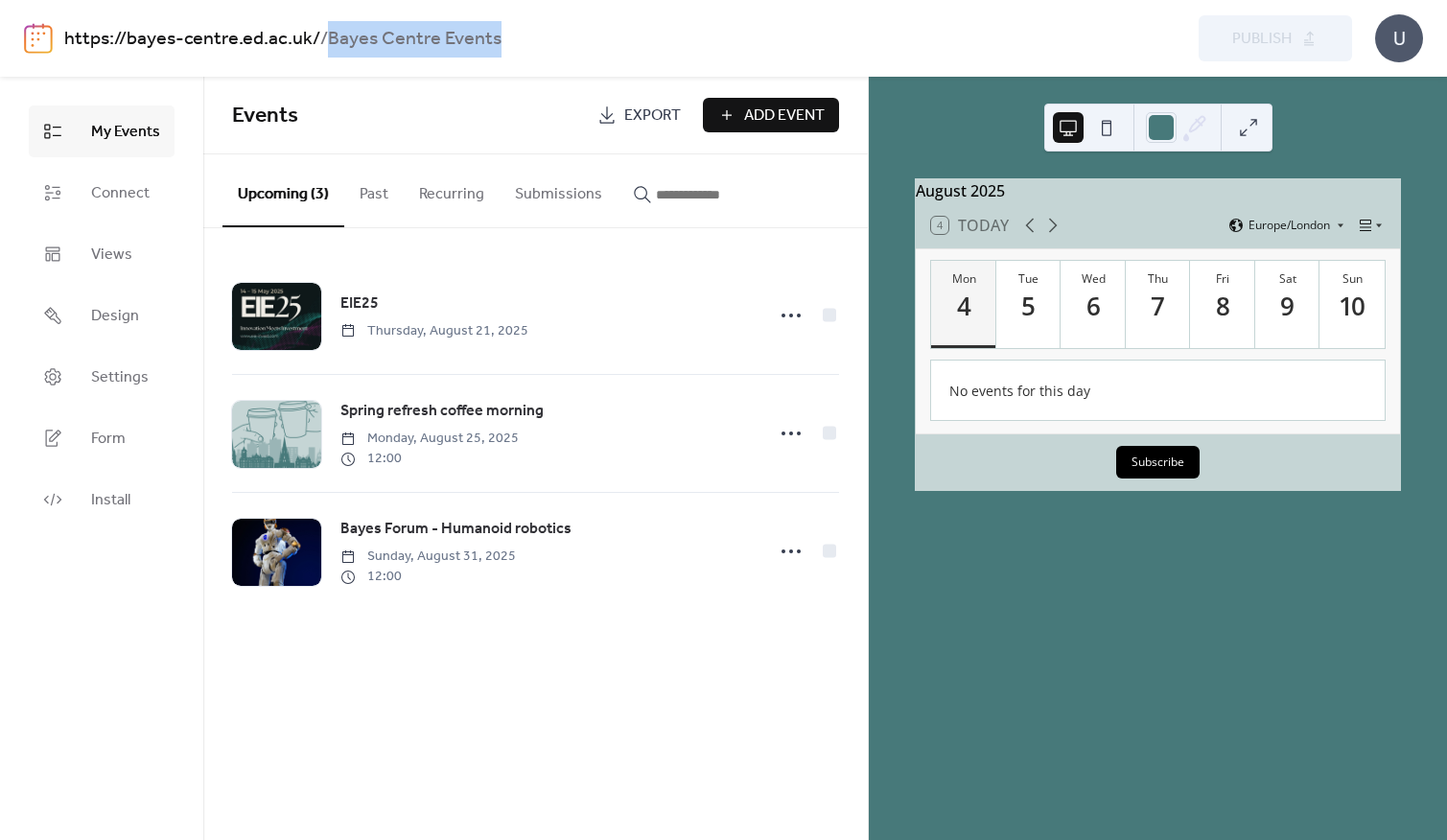 drag, startPoint x: 509, startPoint y: 47, endPoint x: 330, endPoint y: 46, distance: 179.00279 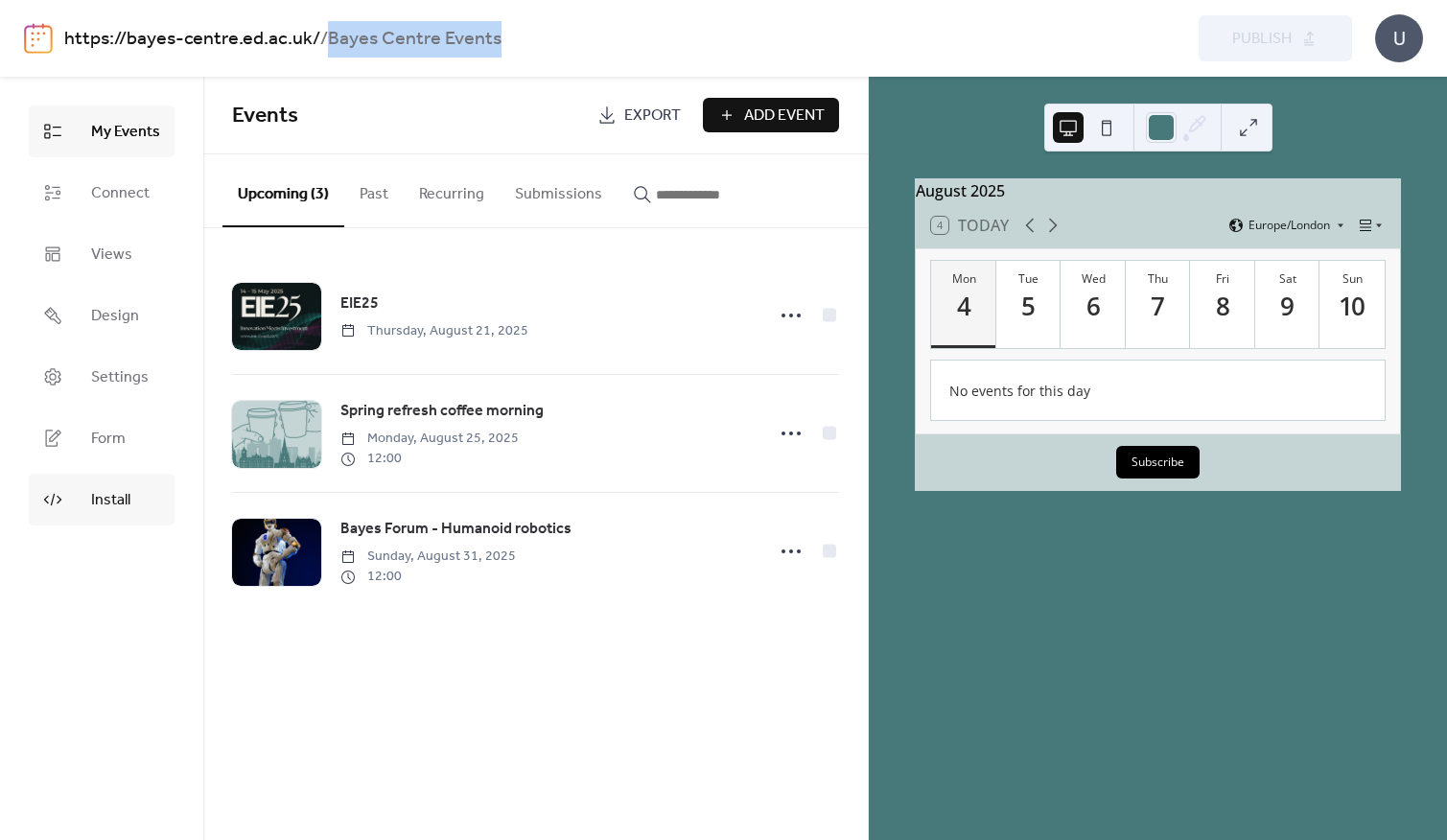 click on "Install" at bounding box center [102, 500] 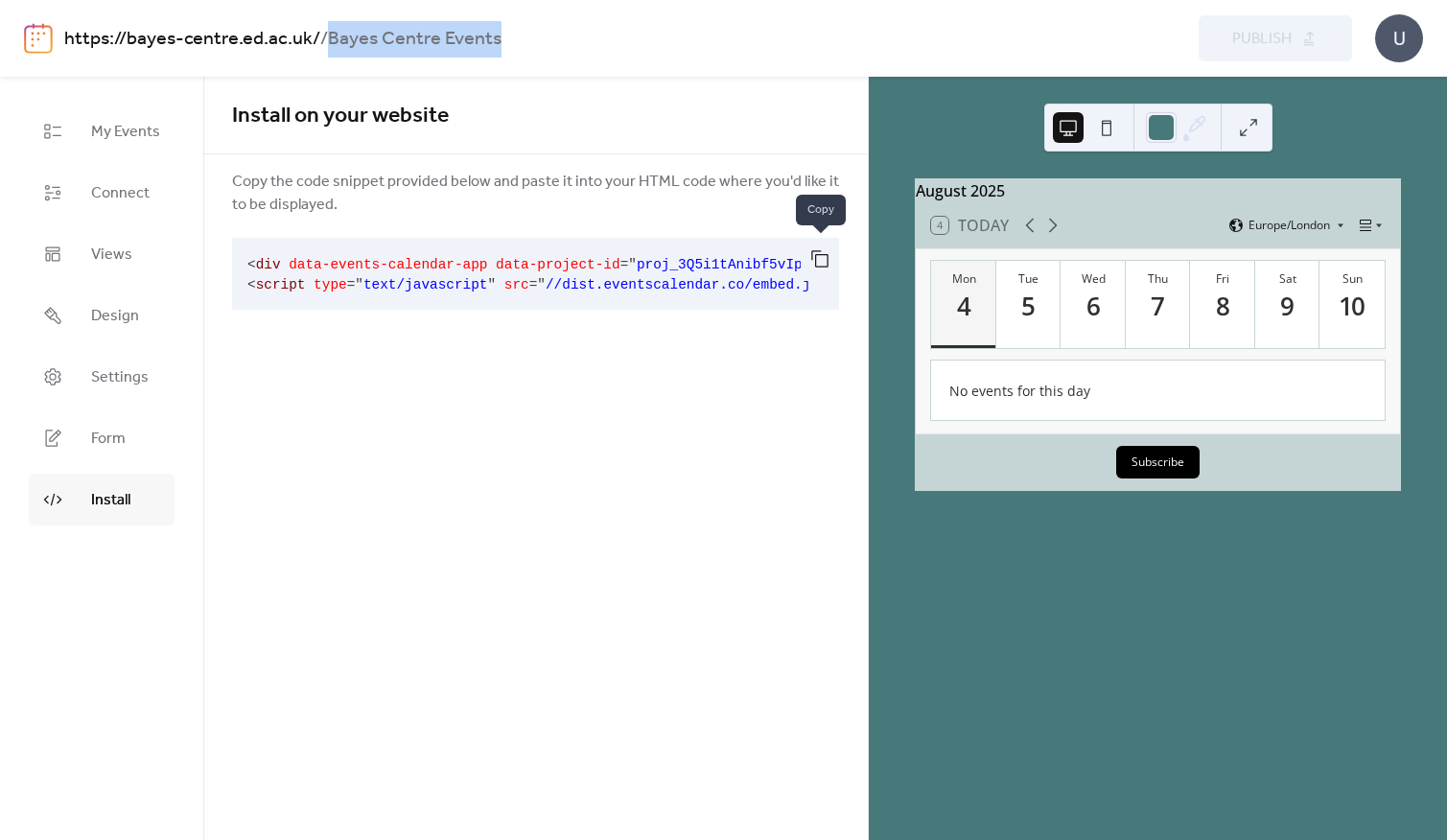 click at bounding box center [820, 259] 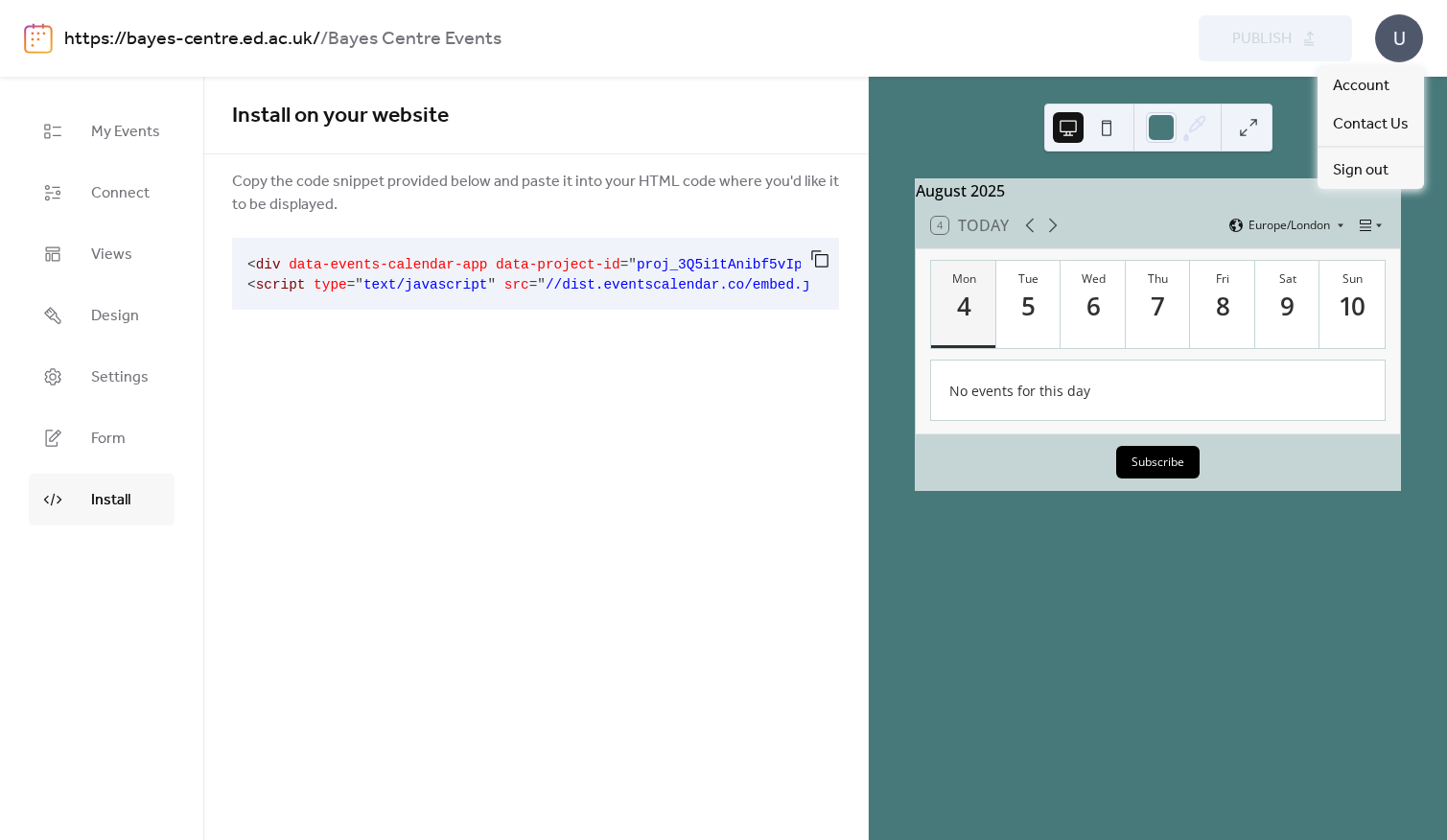 click on "U" at bounding box center [1399, 38] 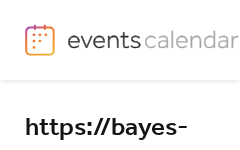 scroll, scrollTop: 0, scrollLeft: 0, axis: both 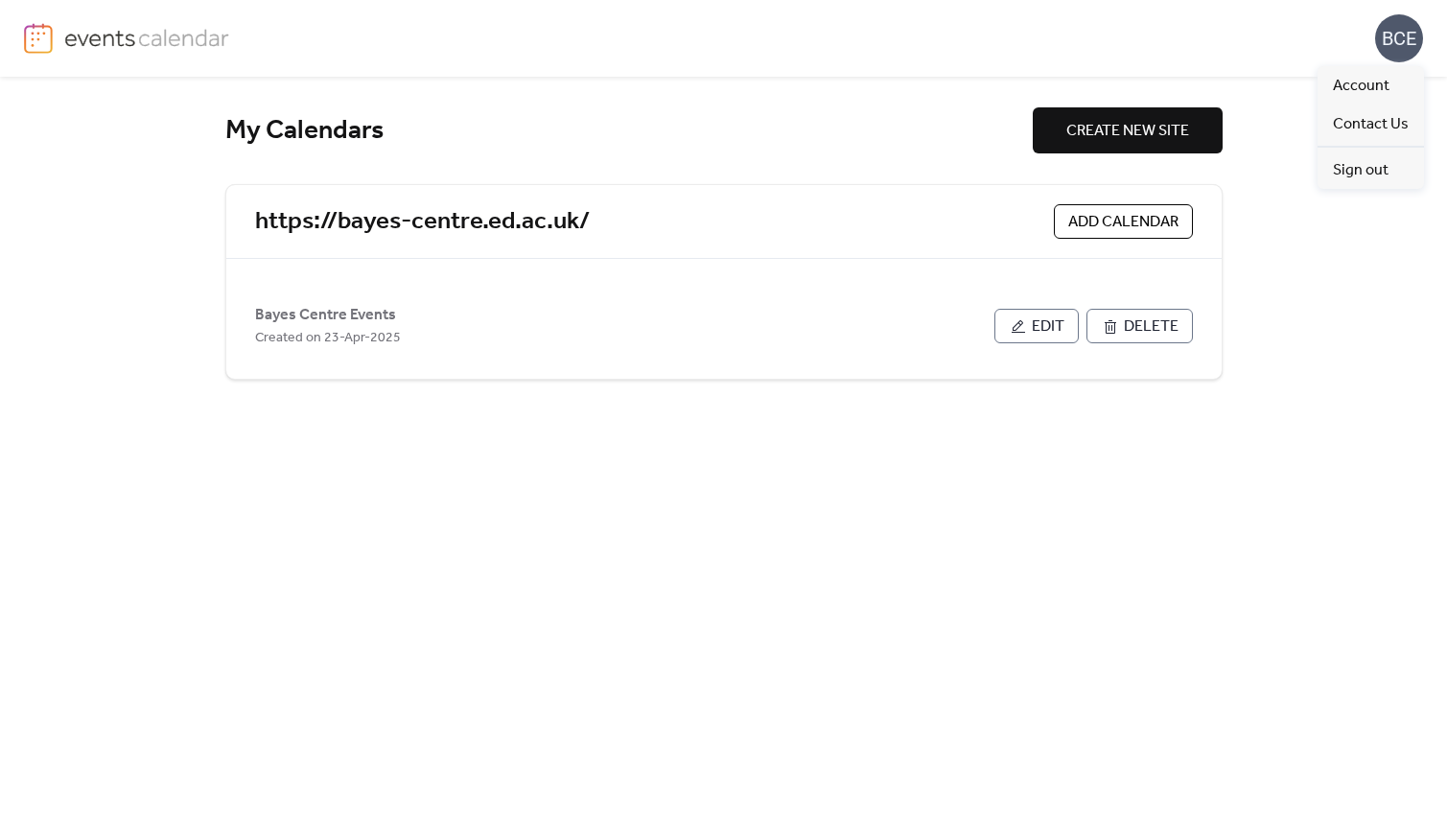 click on "BCE" at bounding box center [1399, 38] 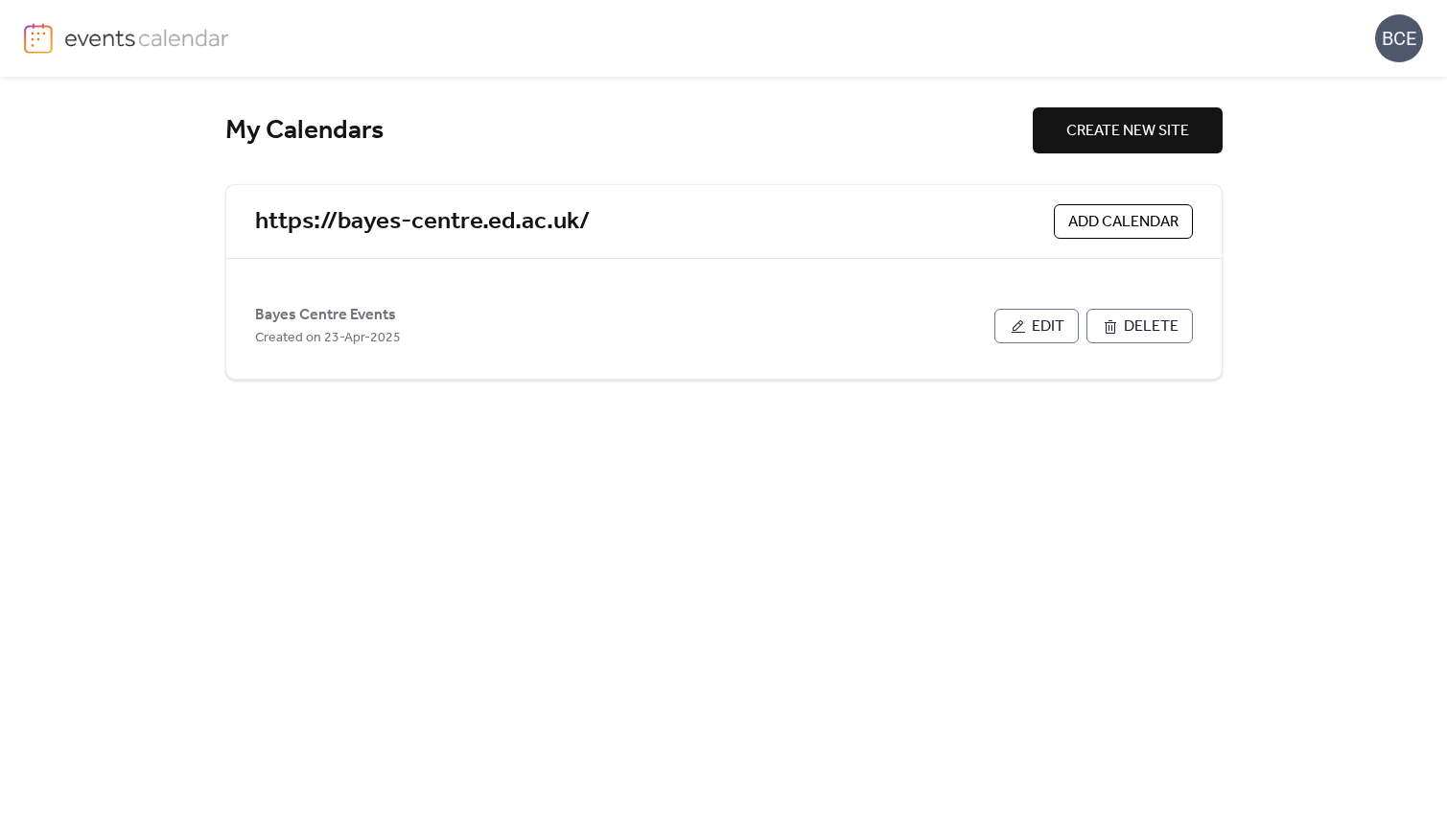 click at bounding box center (147, 37) 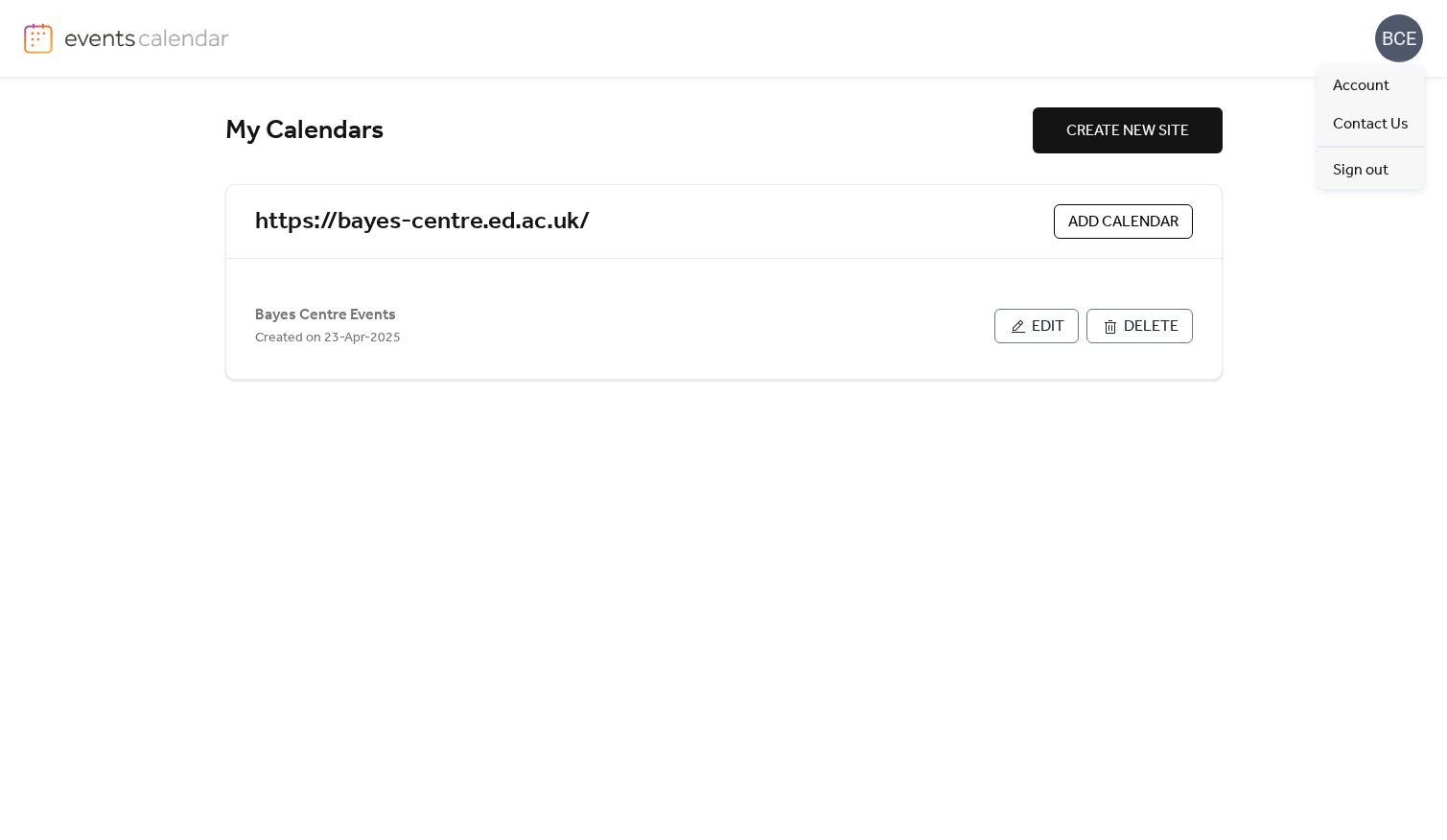 click on "BCE" at bounding box center [1399, 38] 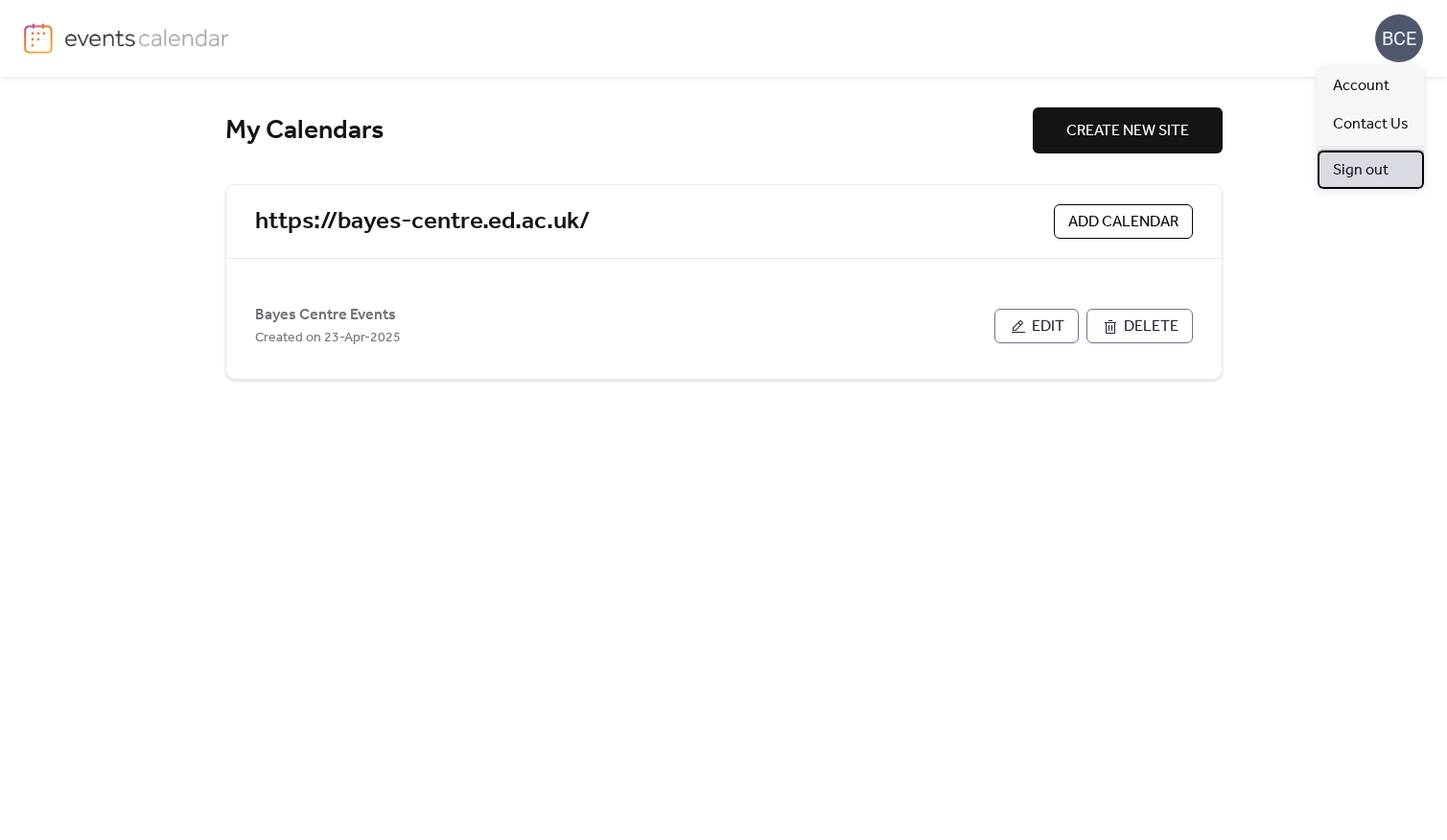 click on "Sign out" at bounding box center (1361, 171) 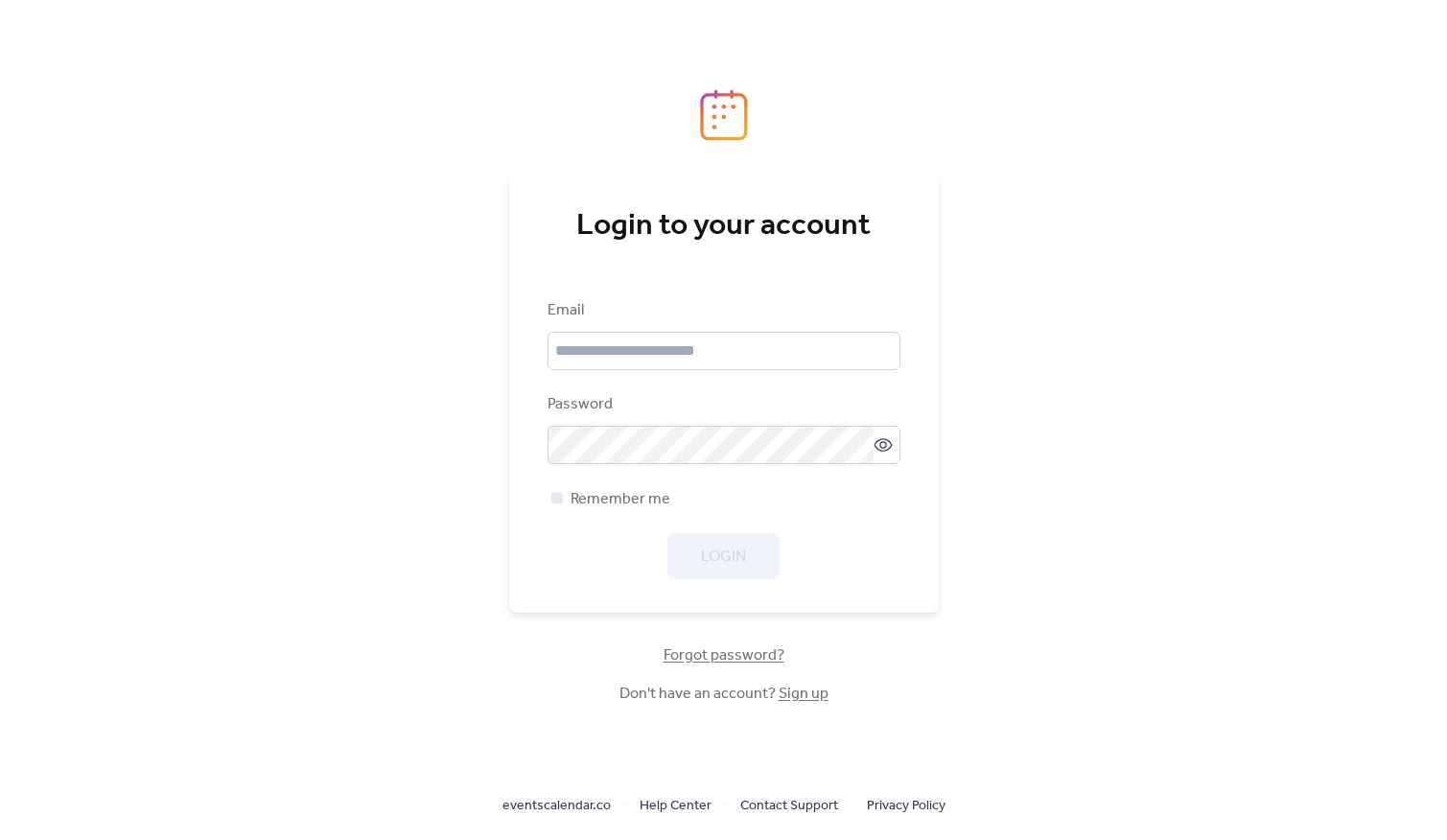 scroll, scrollTop: 0, scrollLeft: 0, axis: both 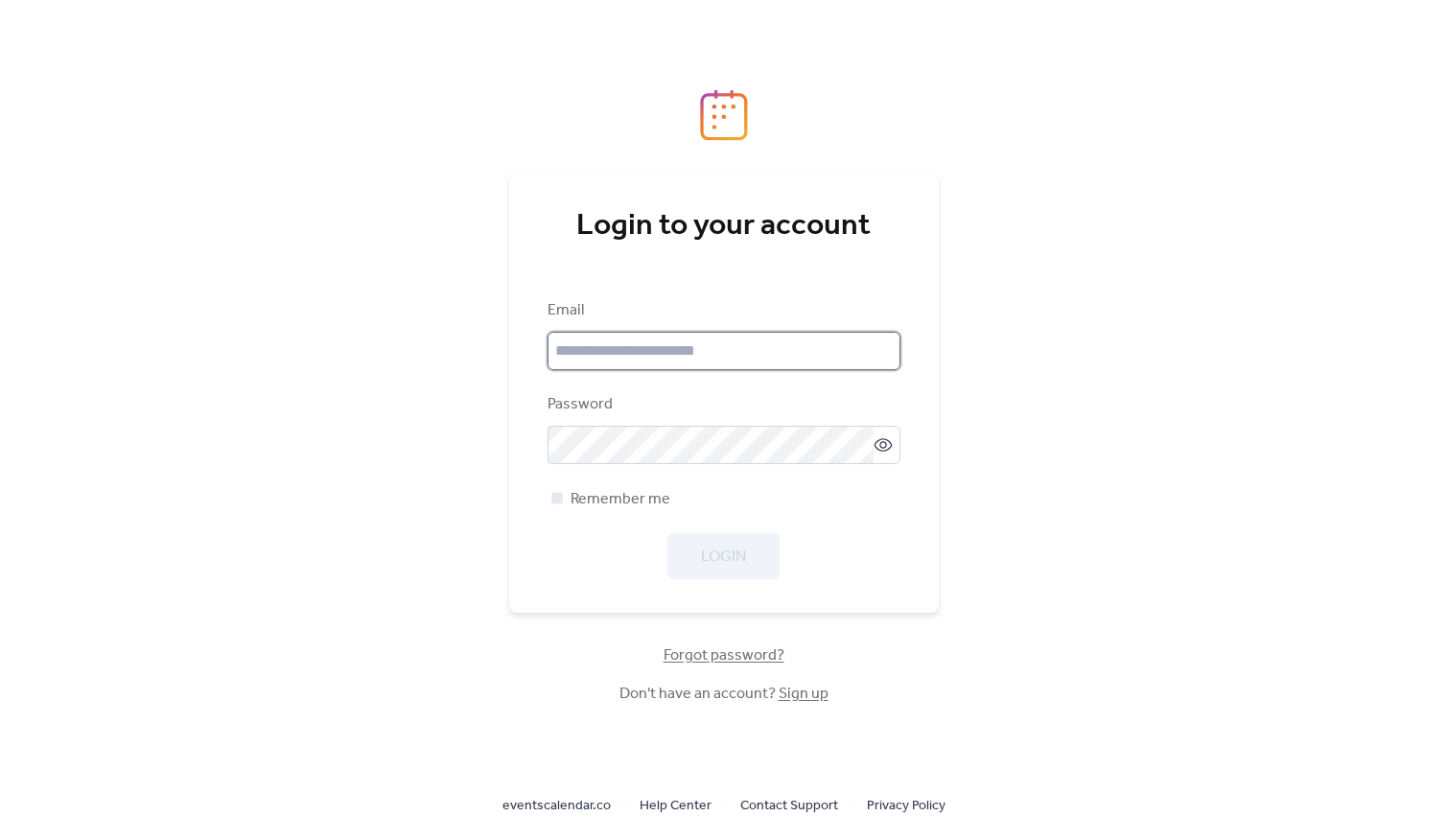 click at bounding box center (724, 351) 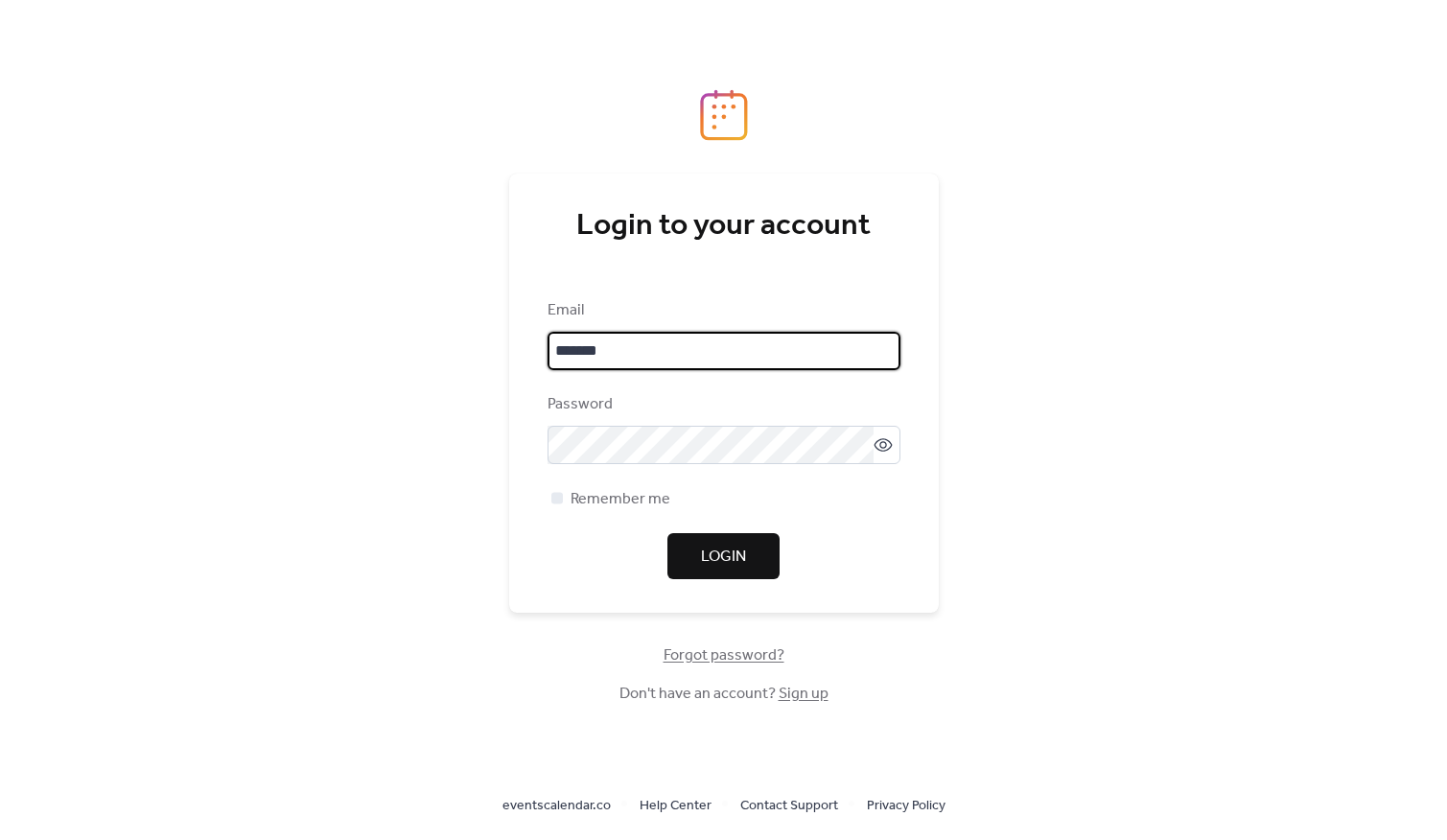 click on "*******" at bounding box center (724, 351) 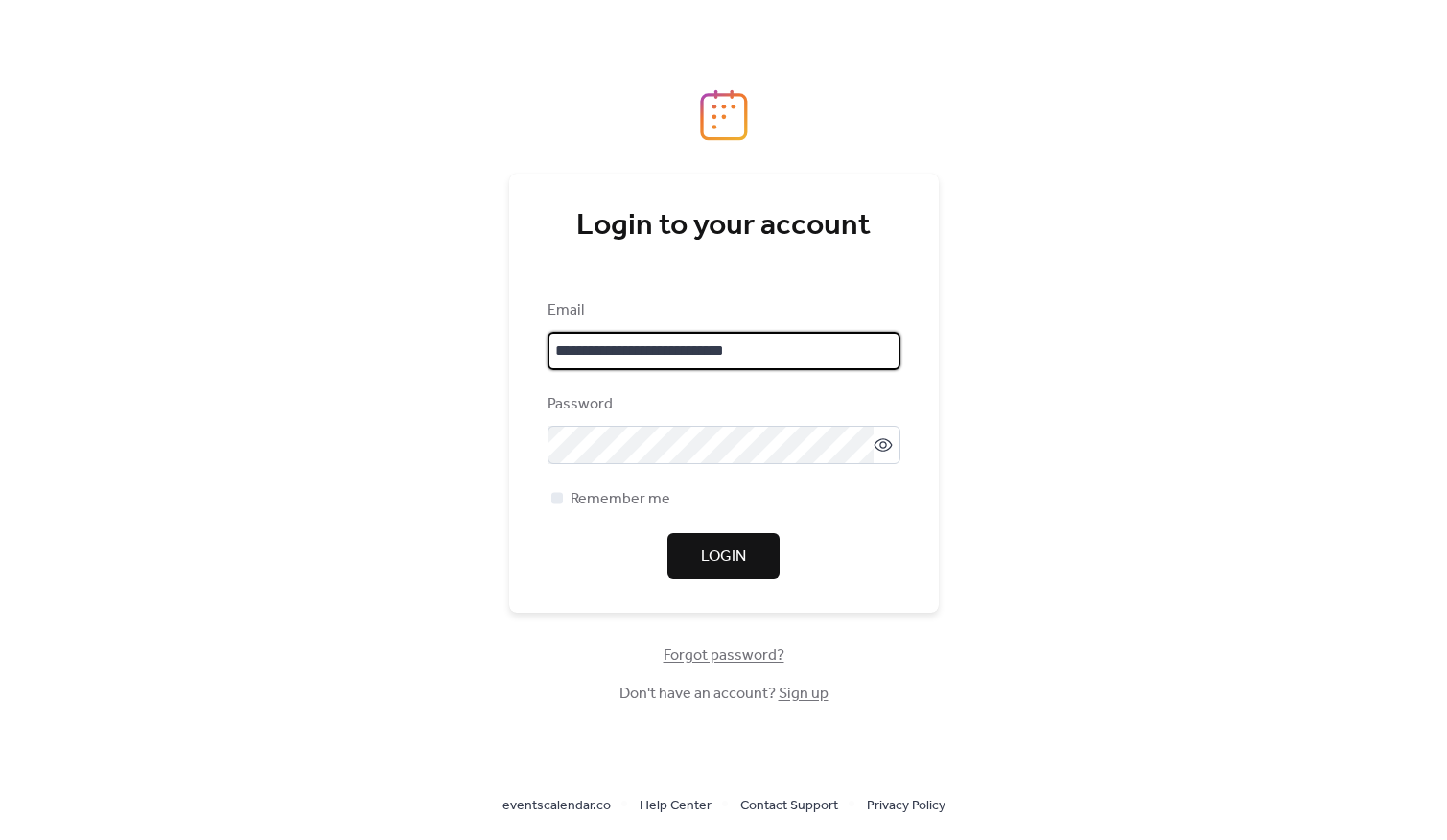 type on "**********" 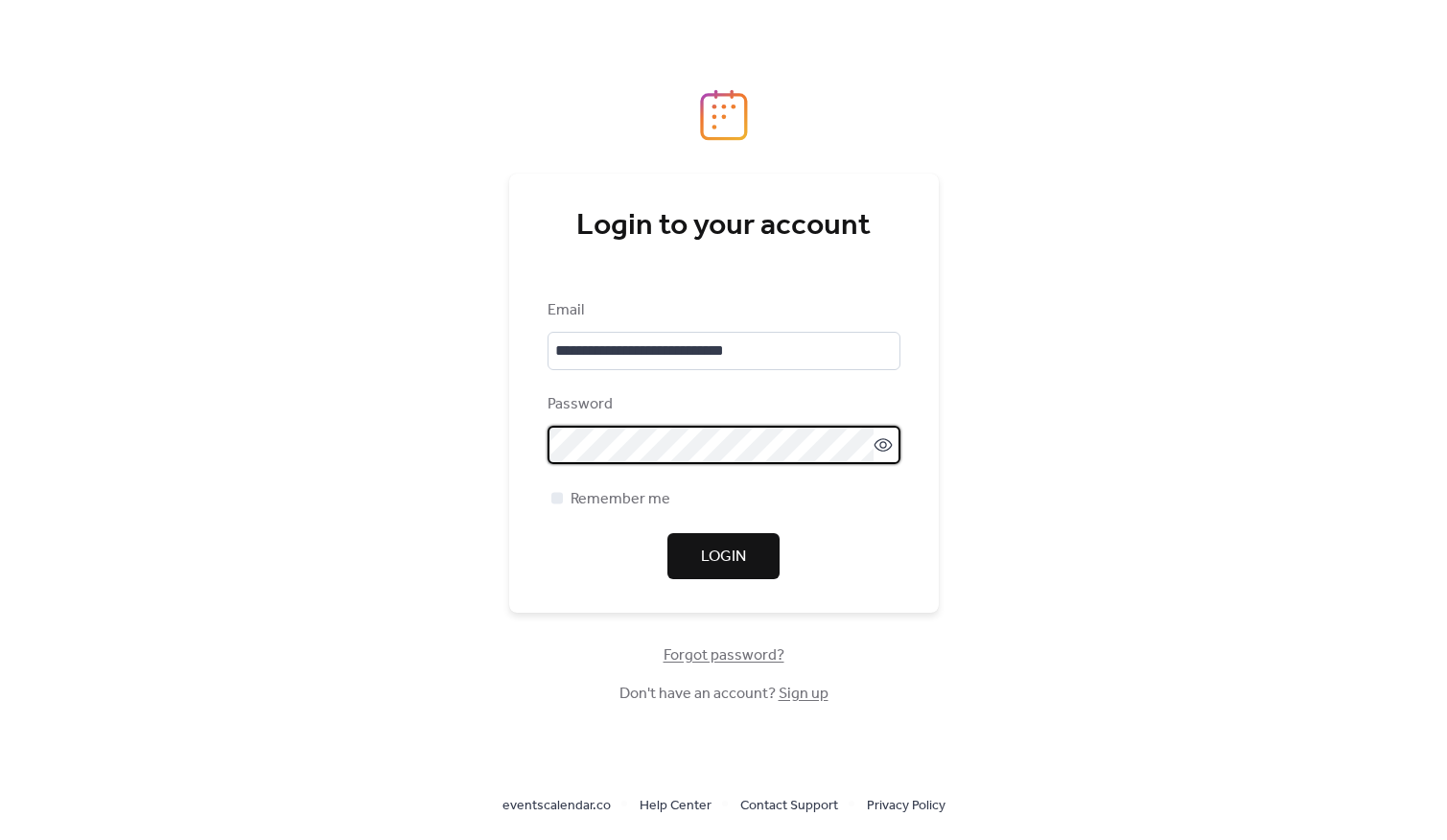 click on "Login" at bounding box center [723, 556] 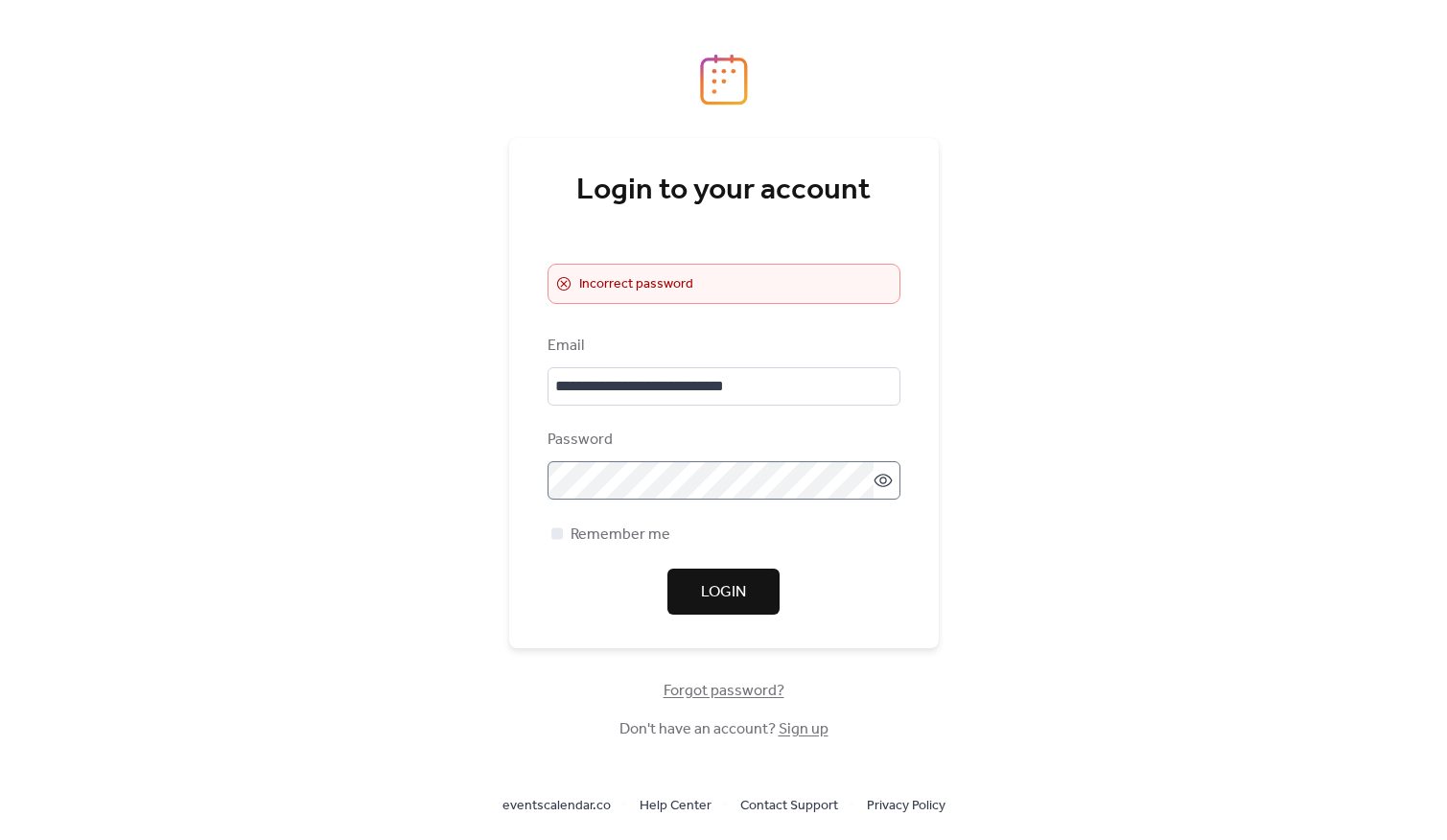 click 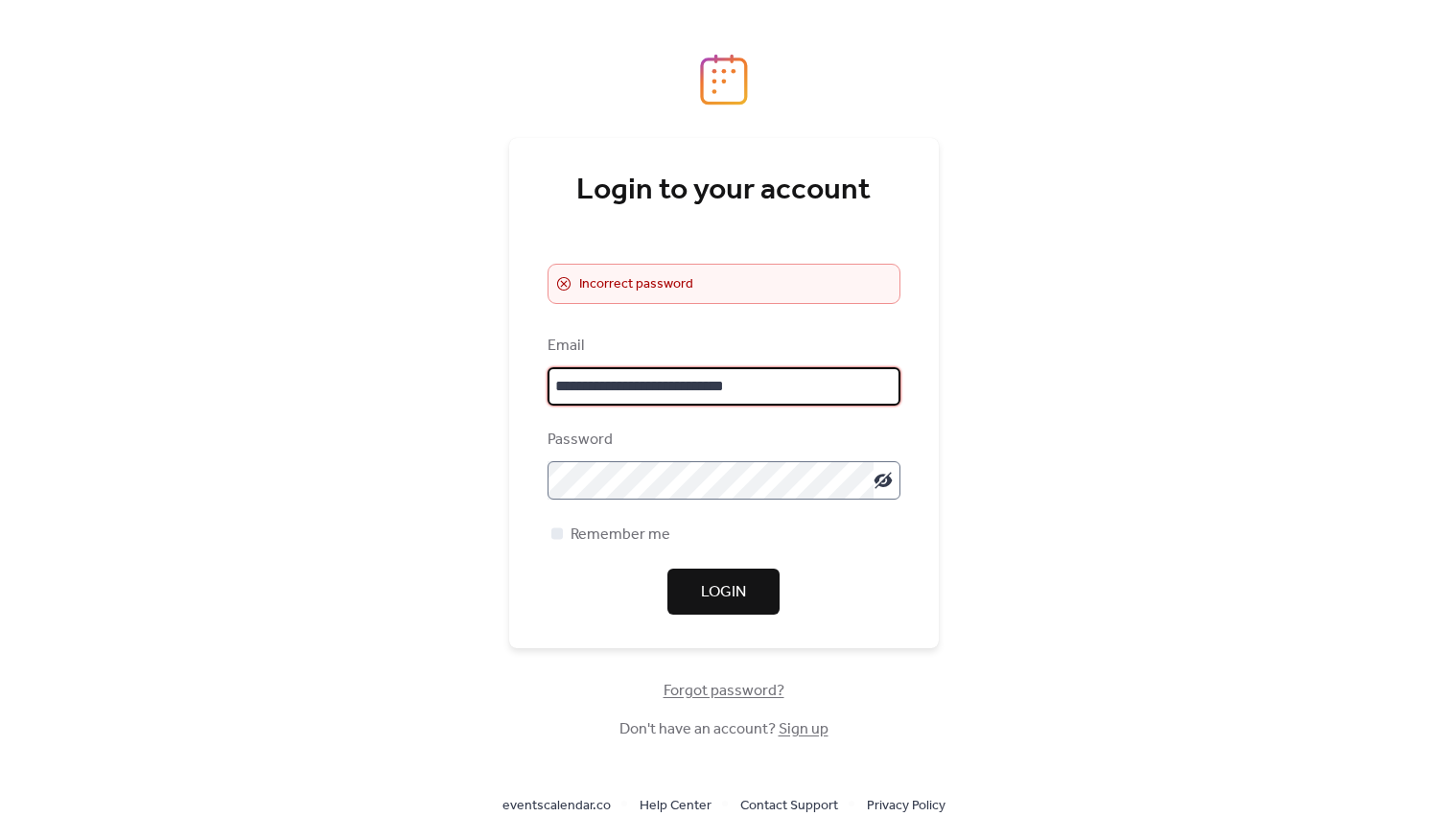click on "**********" at bounding box center (724, 386) 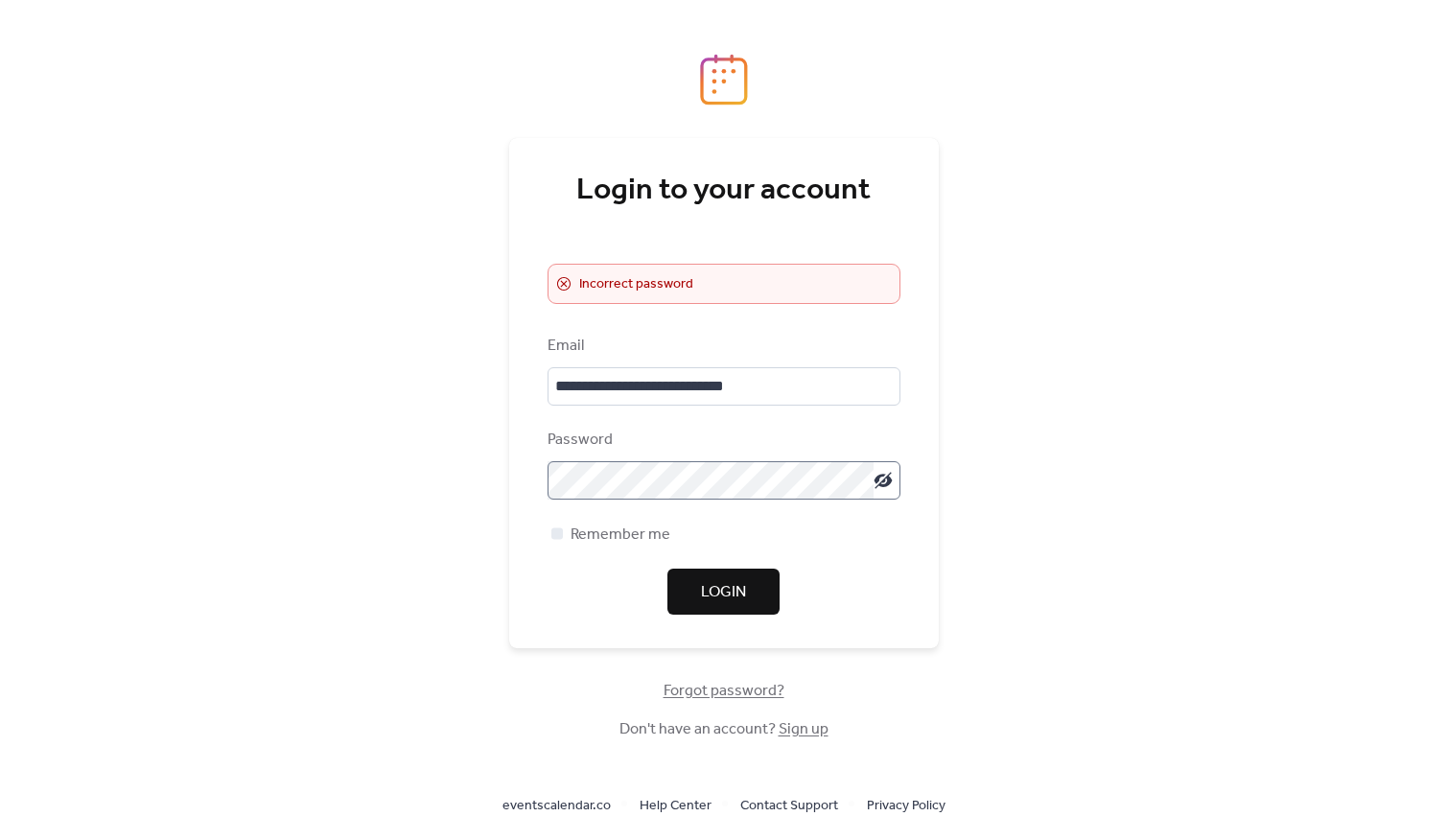 click on "Login" at bounding box center [723, 593] 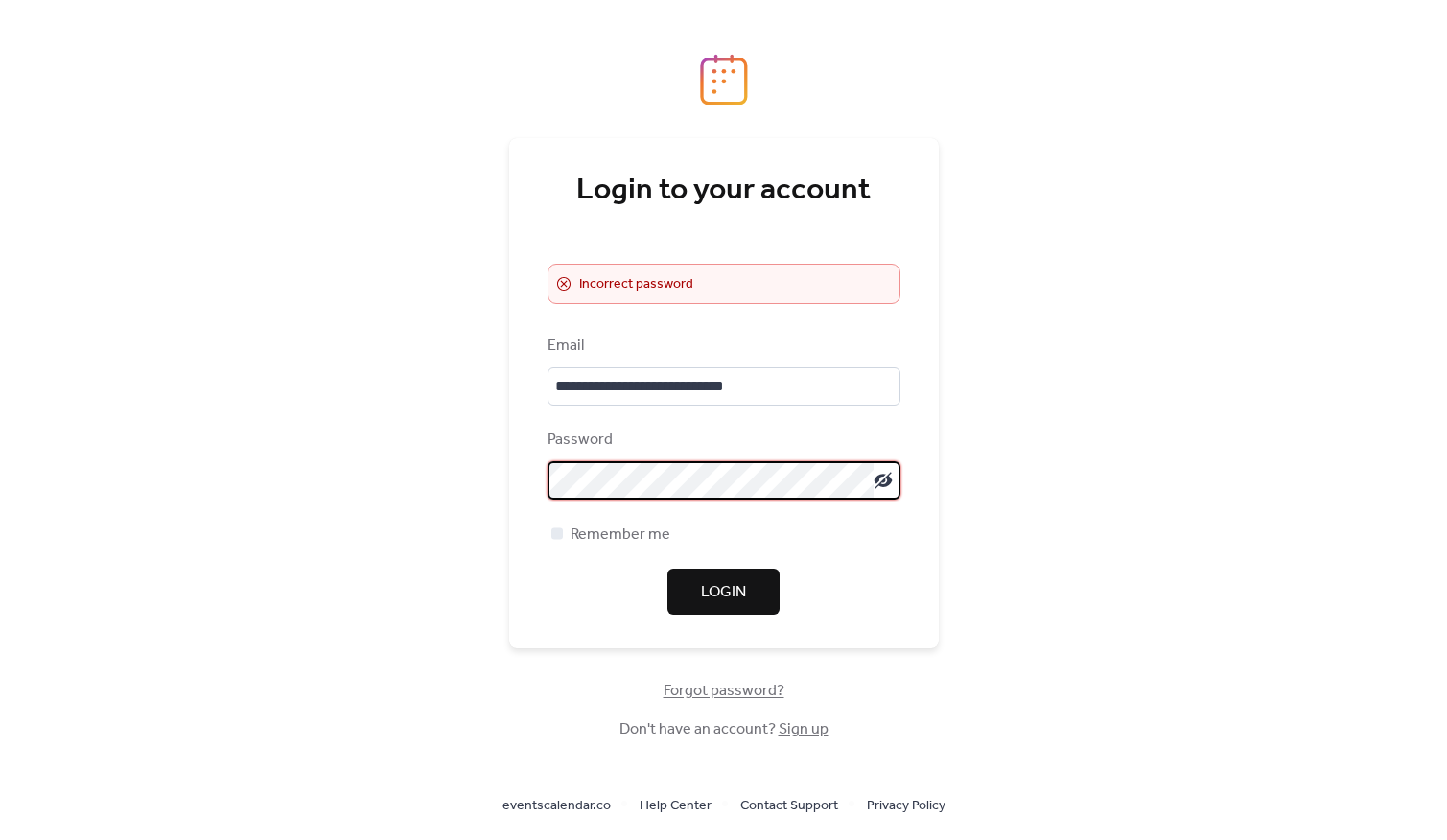 click on "Forgot password?" at bounding box center (724, 691) 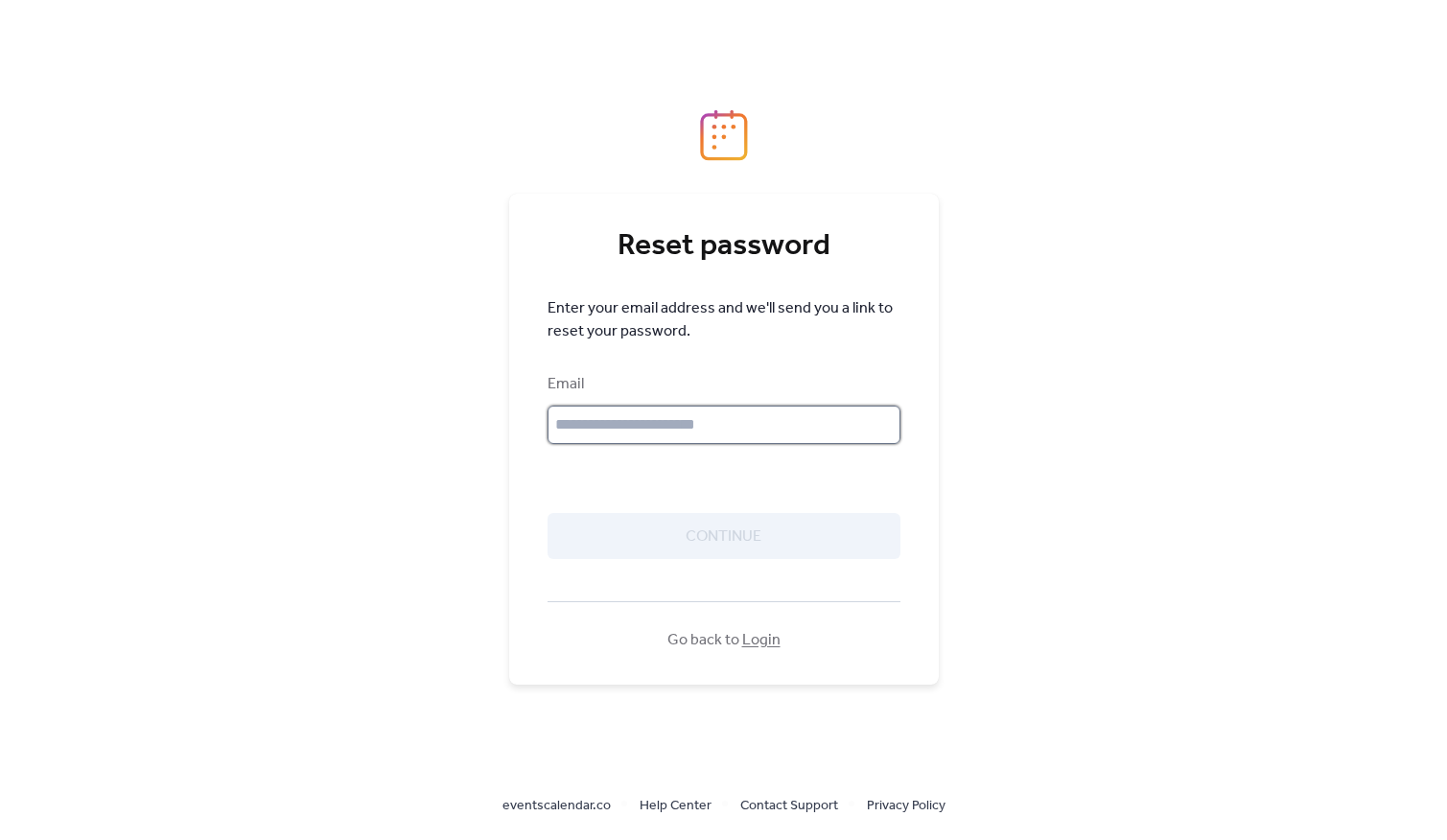 click at bounding box center [724, 425] 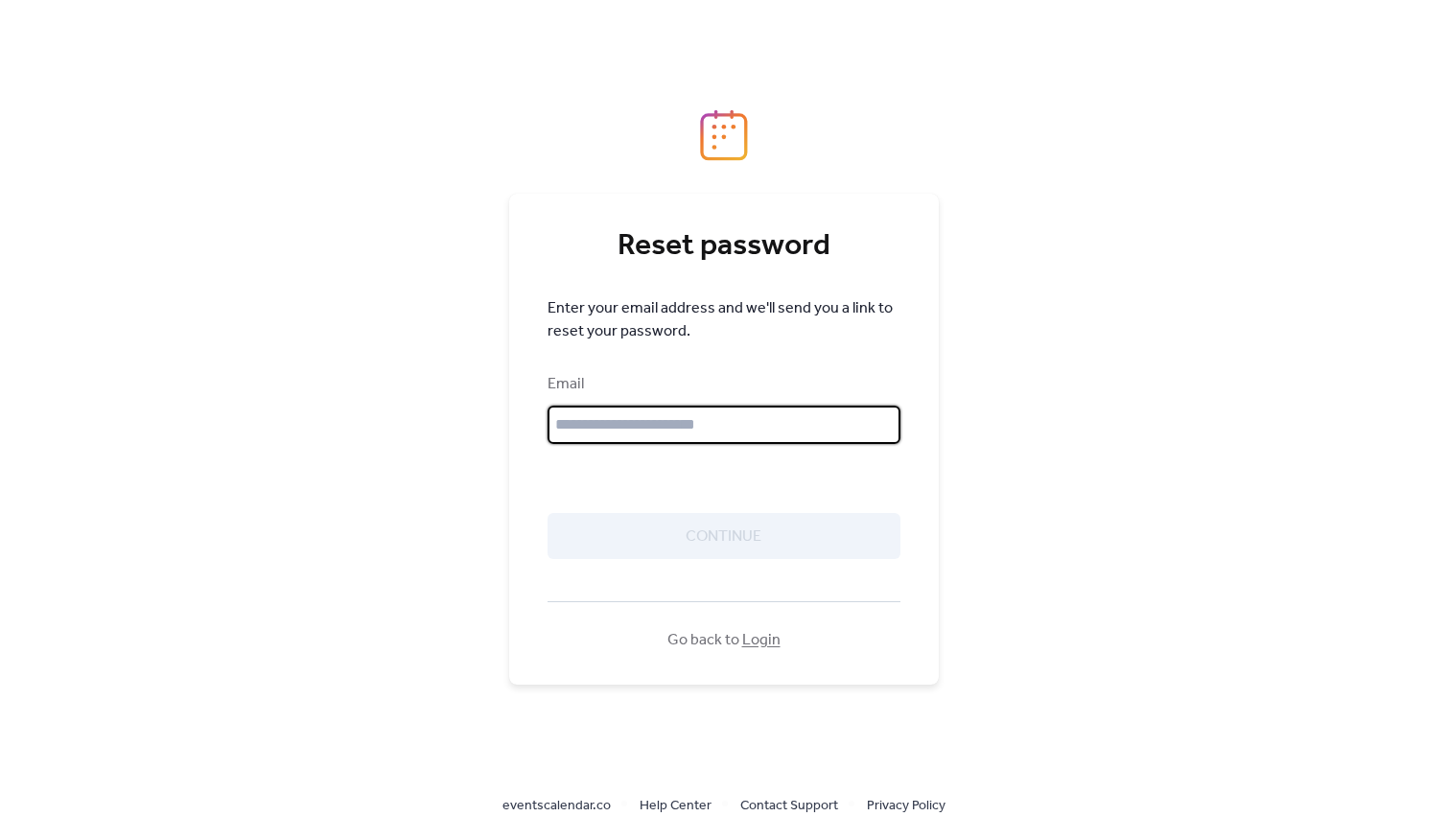 paste on "**********" 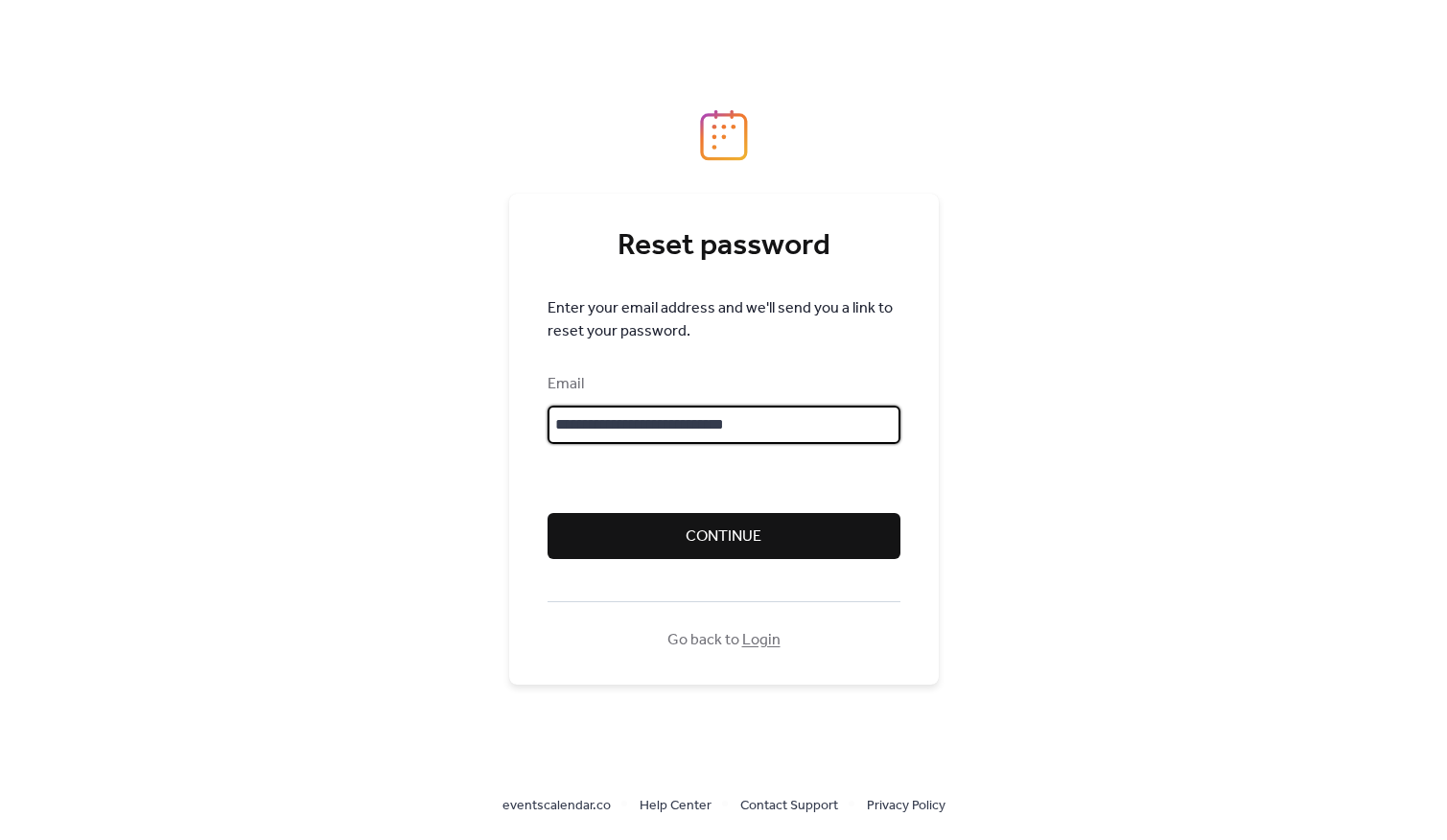 type on "**********" 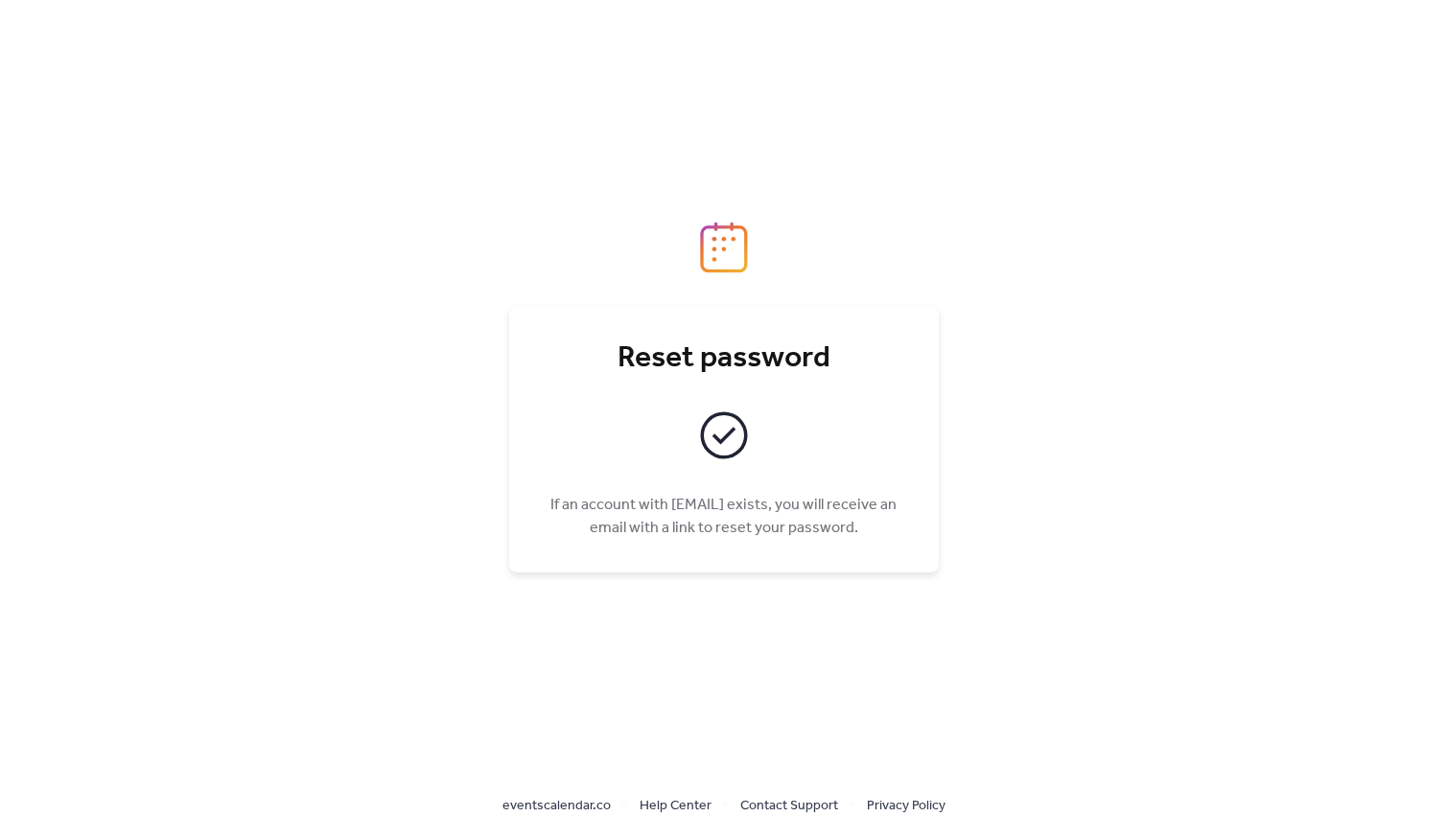 click at bounding box center [724, 393] 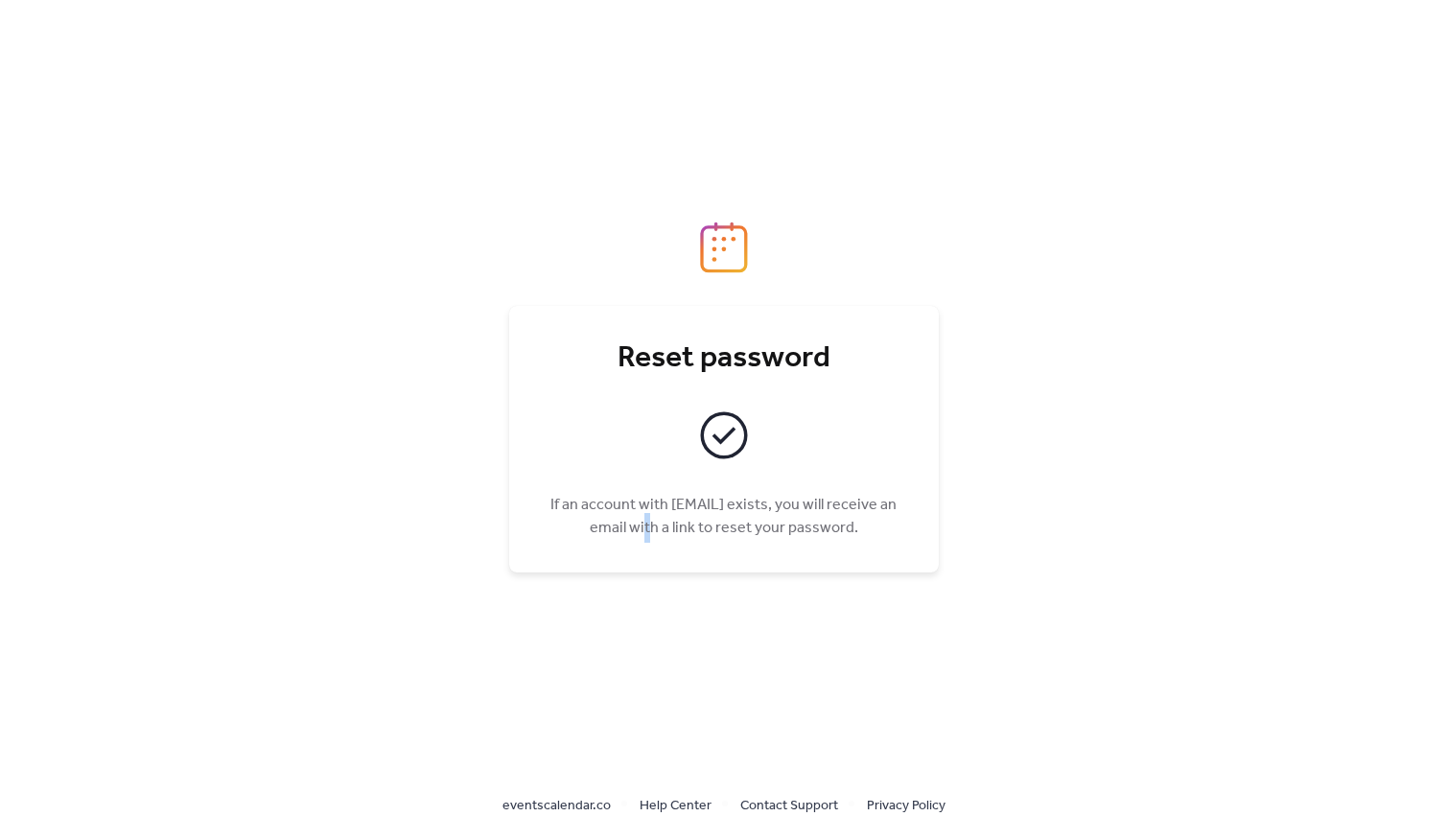 click on "If an account with <b>bayes-communications@ed.ac.uk</b> exists, you will receive an email with a link to reset your password." at bounding box center [724, 517] 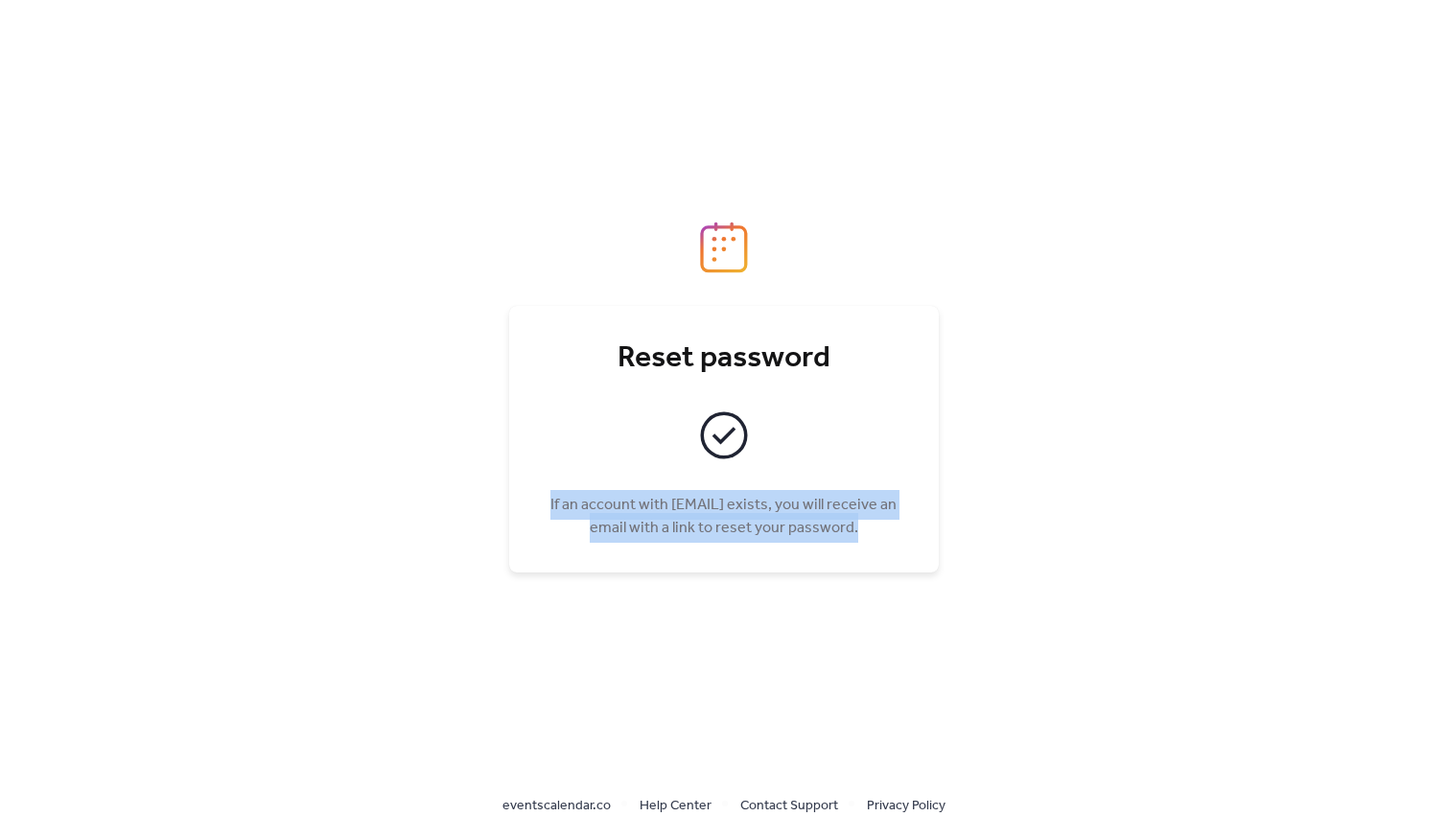 click on "If an account with <b>bayes-communications@ed.ac.uk</b> exists, you will receive an email with a link to reset your password." at bounding box center (724, 517) 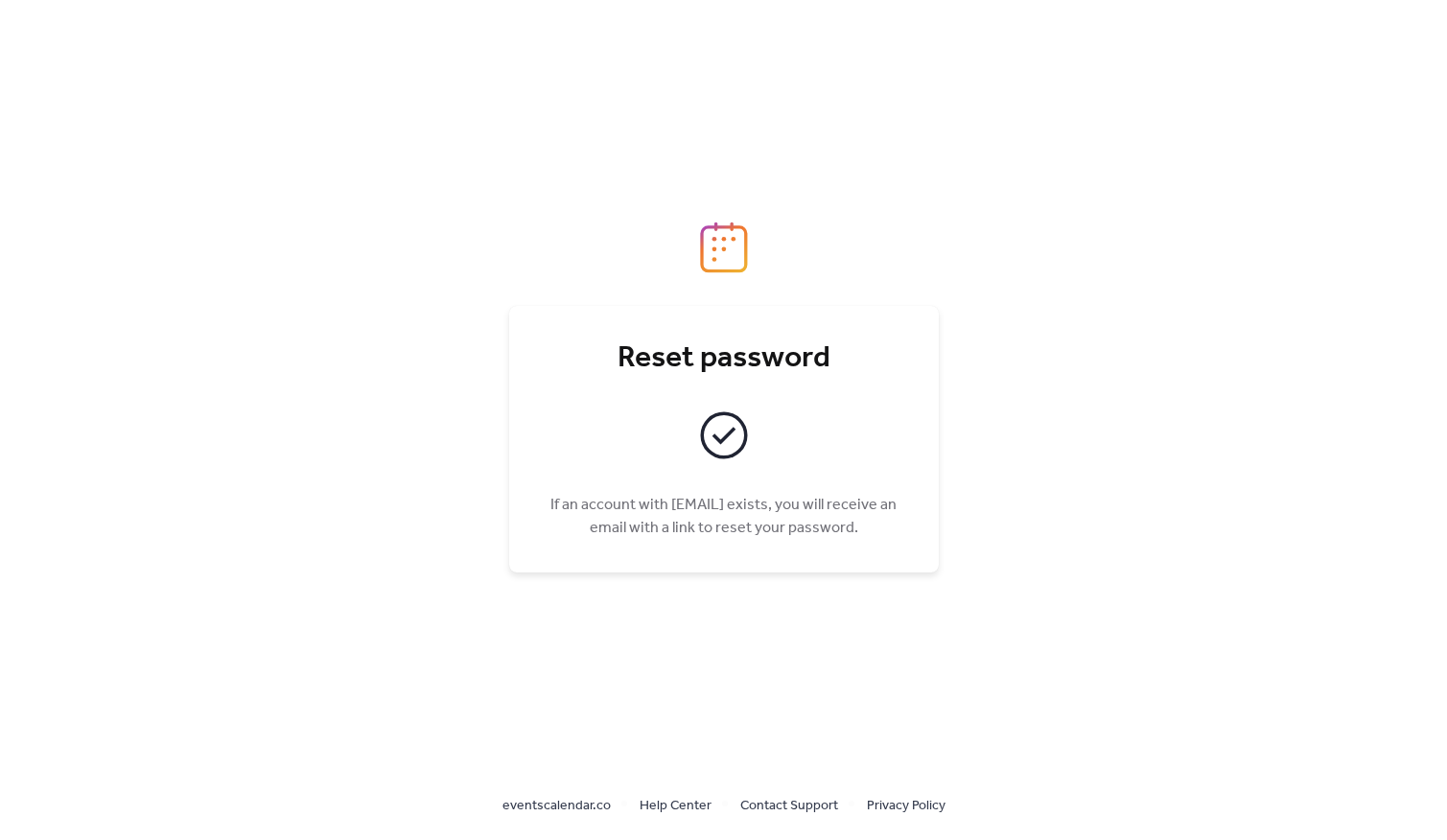 click on "If an account with <b>bayes-communications@ed.ac.uk</b> exists, you will receive an email with a link to reset your password." at bounding box center [724, 517] 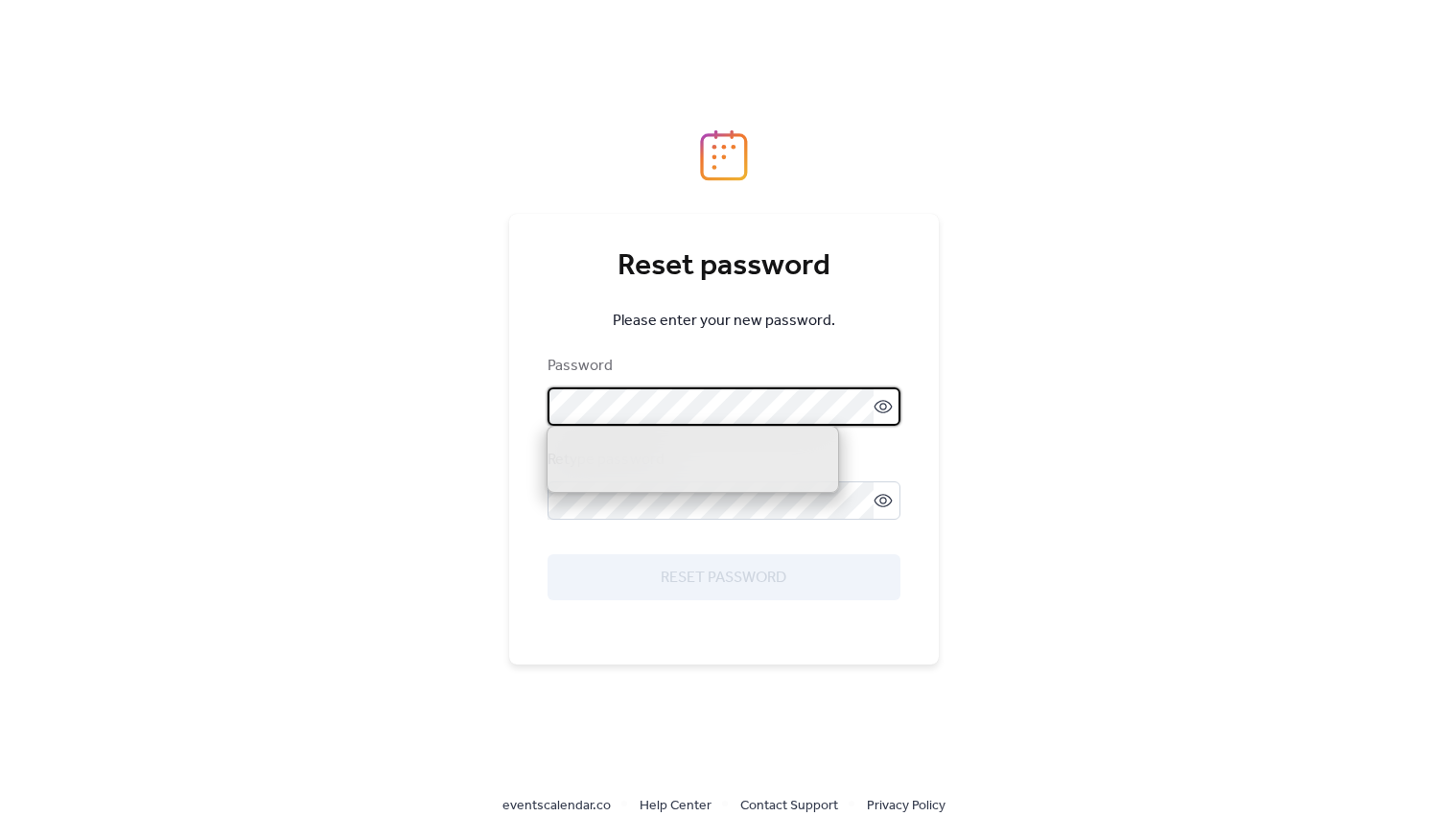 scroll, scrollTop: 0, scrollLeft: 0, axis: both 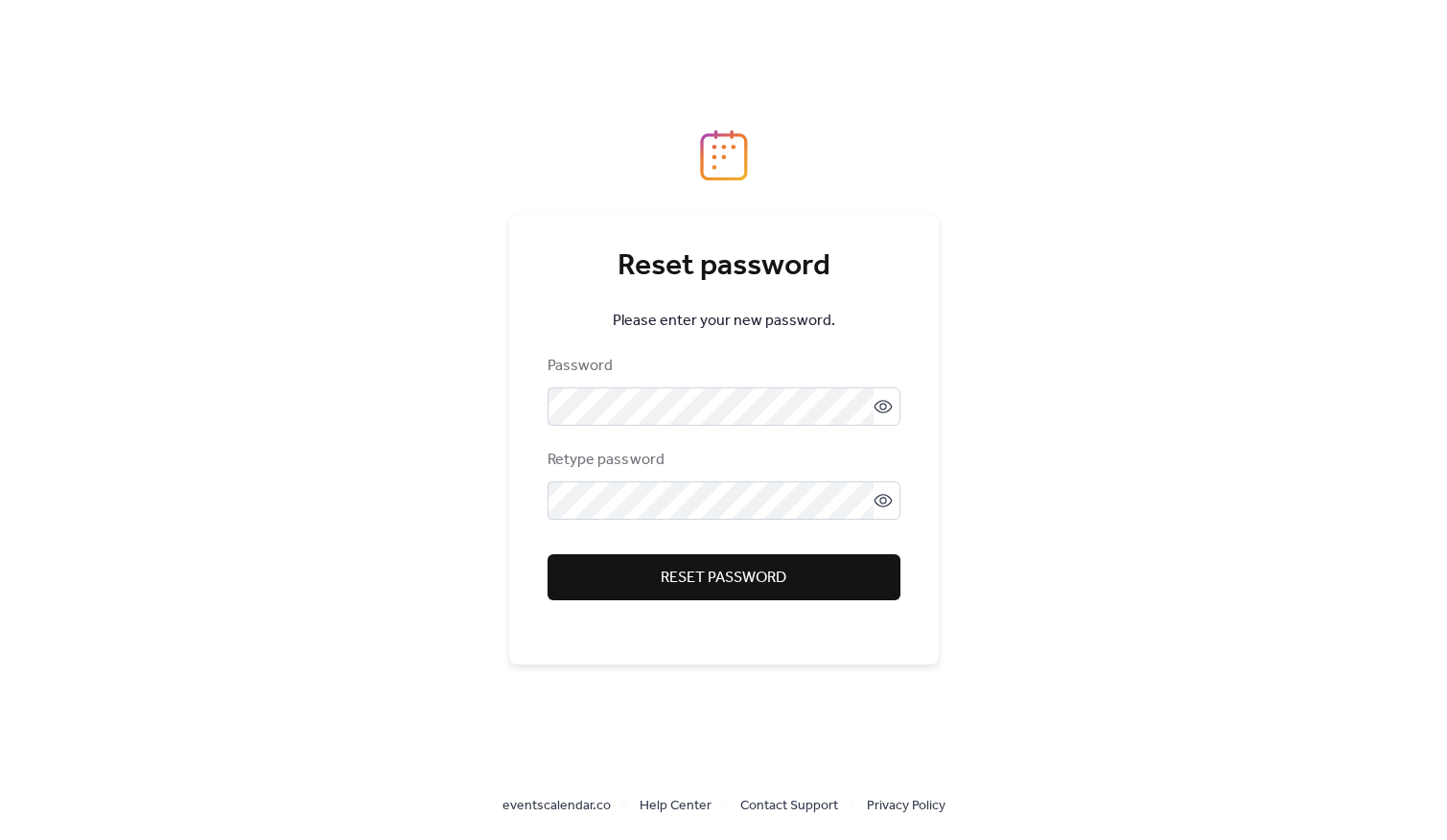 click on "Reset password" at bounding box center (723, 578) 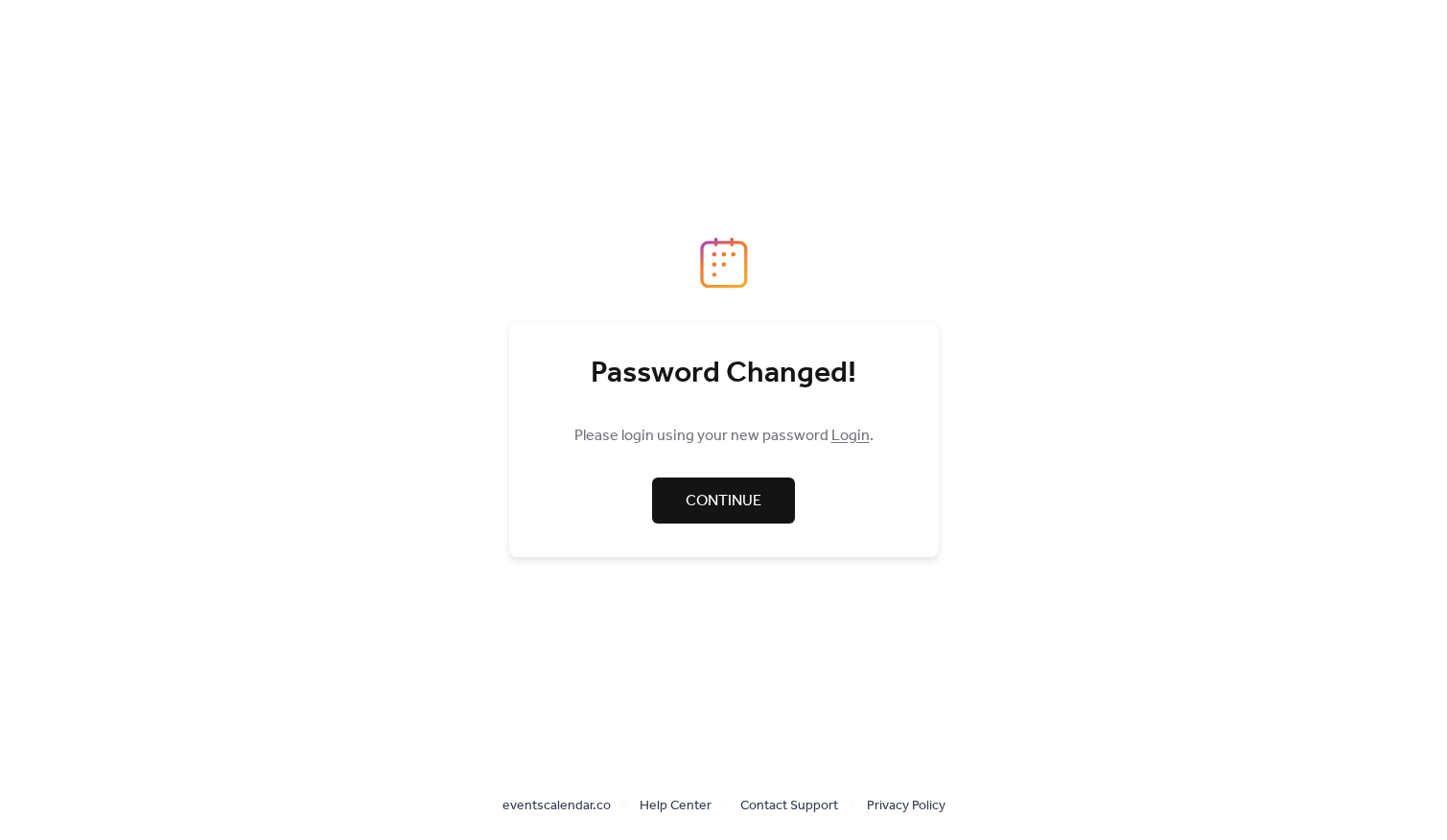 click on "Continue" at bounding box center [723, 501] 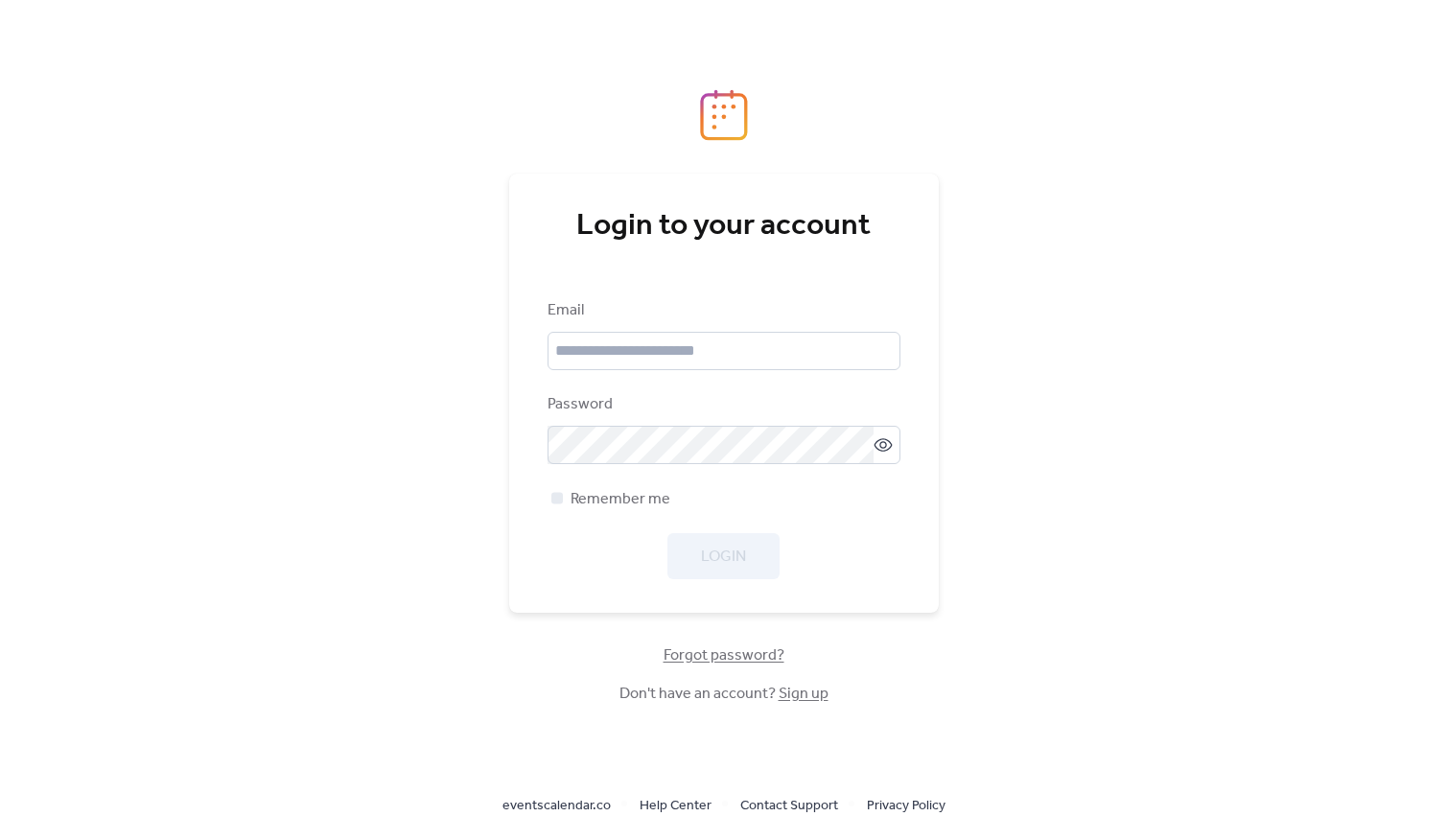scroll, scrollTop: 0, scrollLeft: 0, axis: both 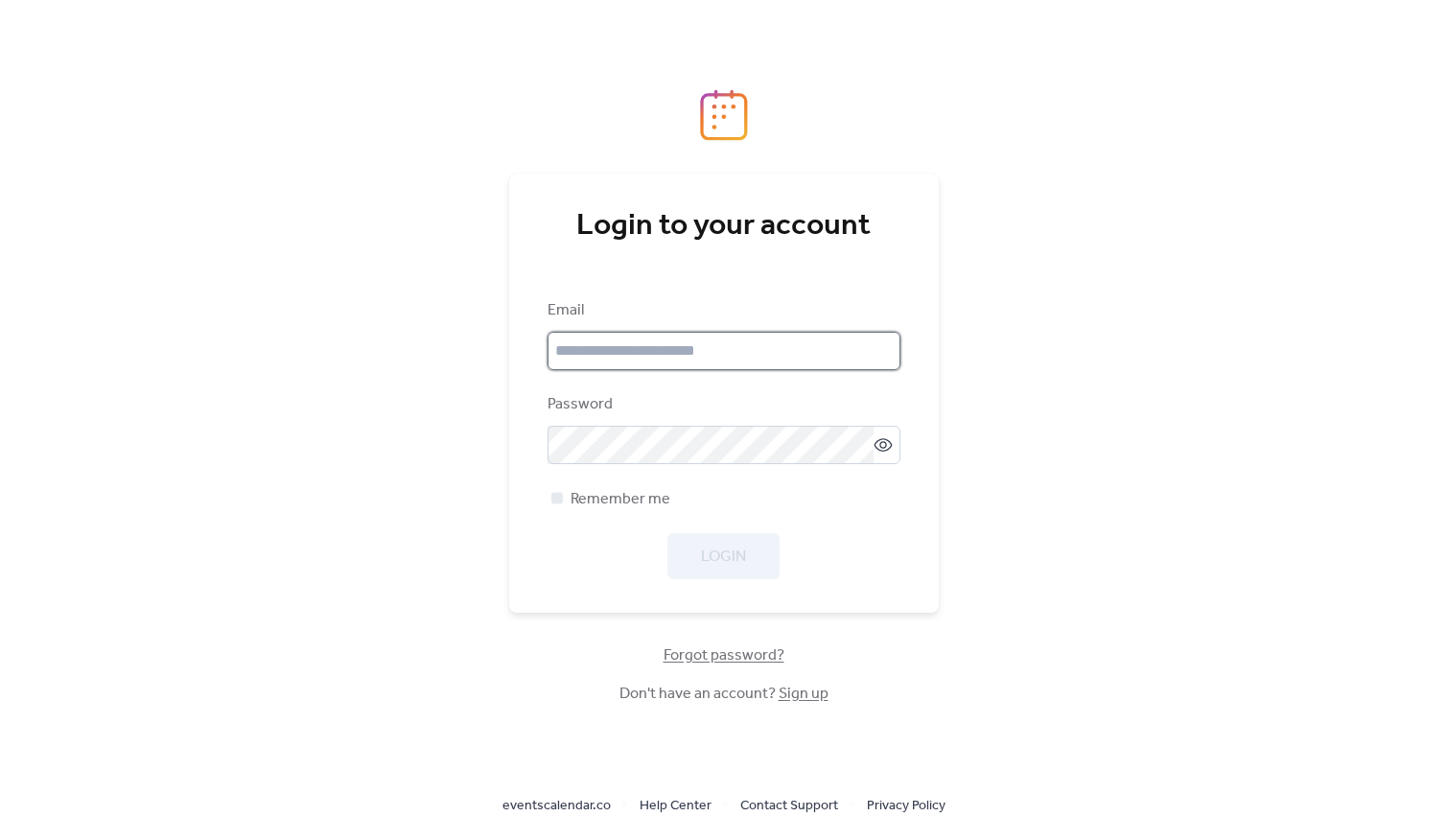 click at bounding box center (724, 351) 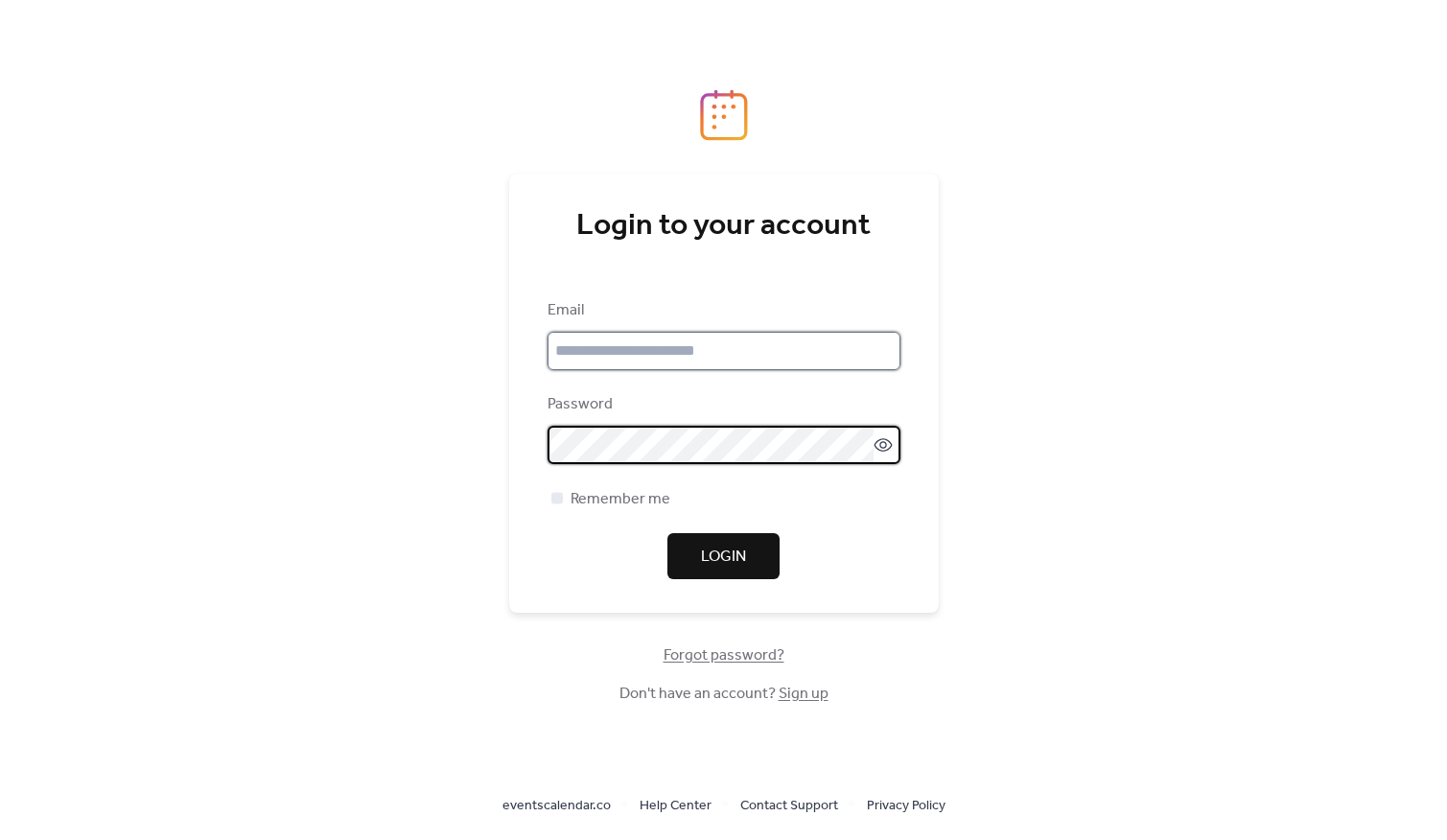 click at bounding box center [724, 351] 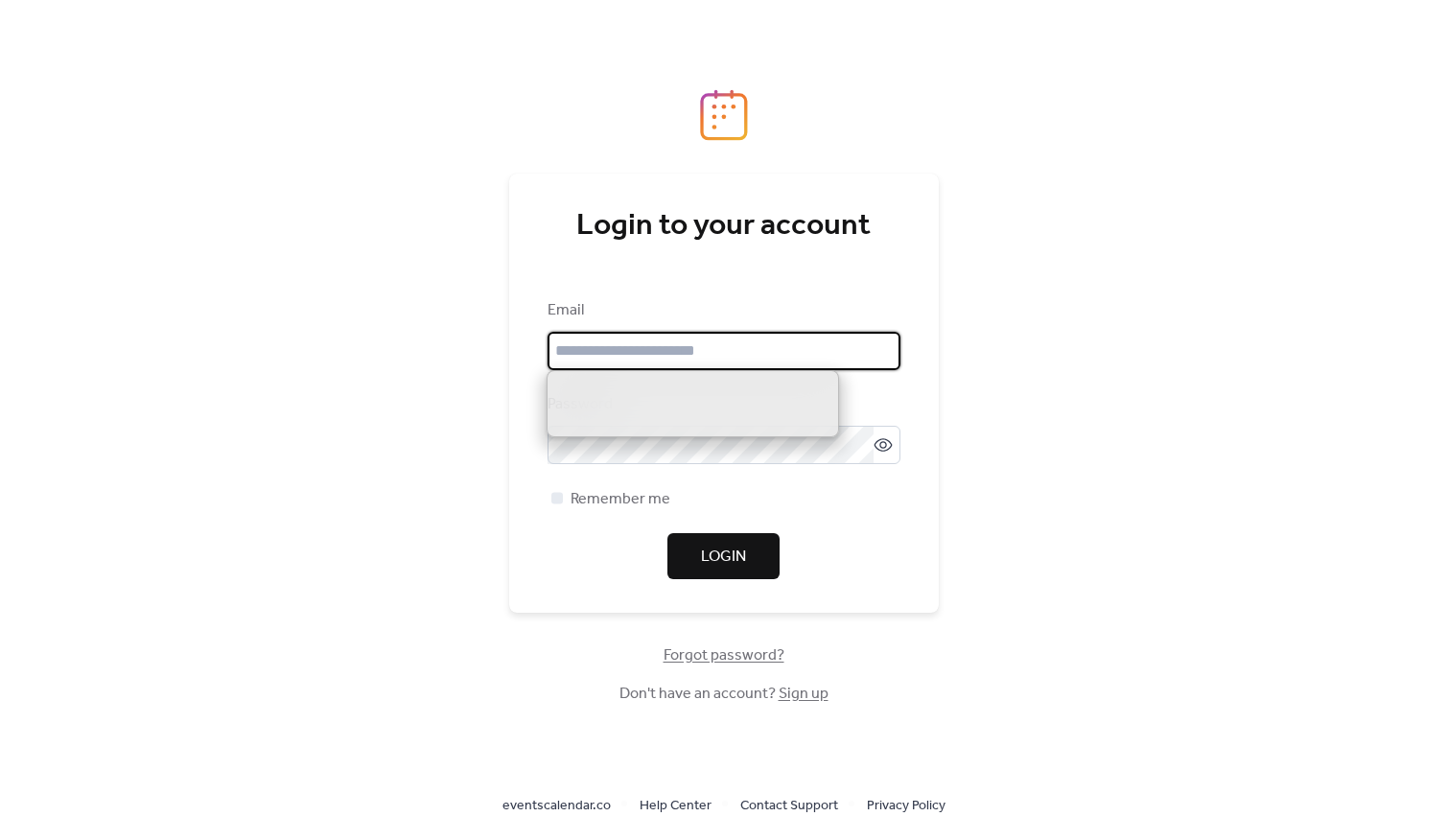 paste on "**********" 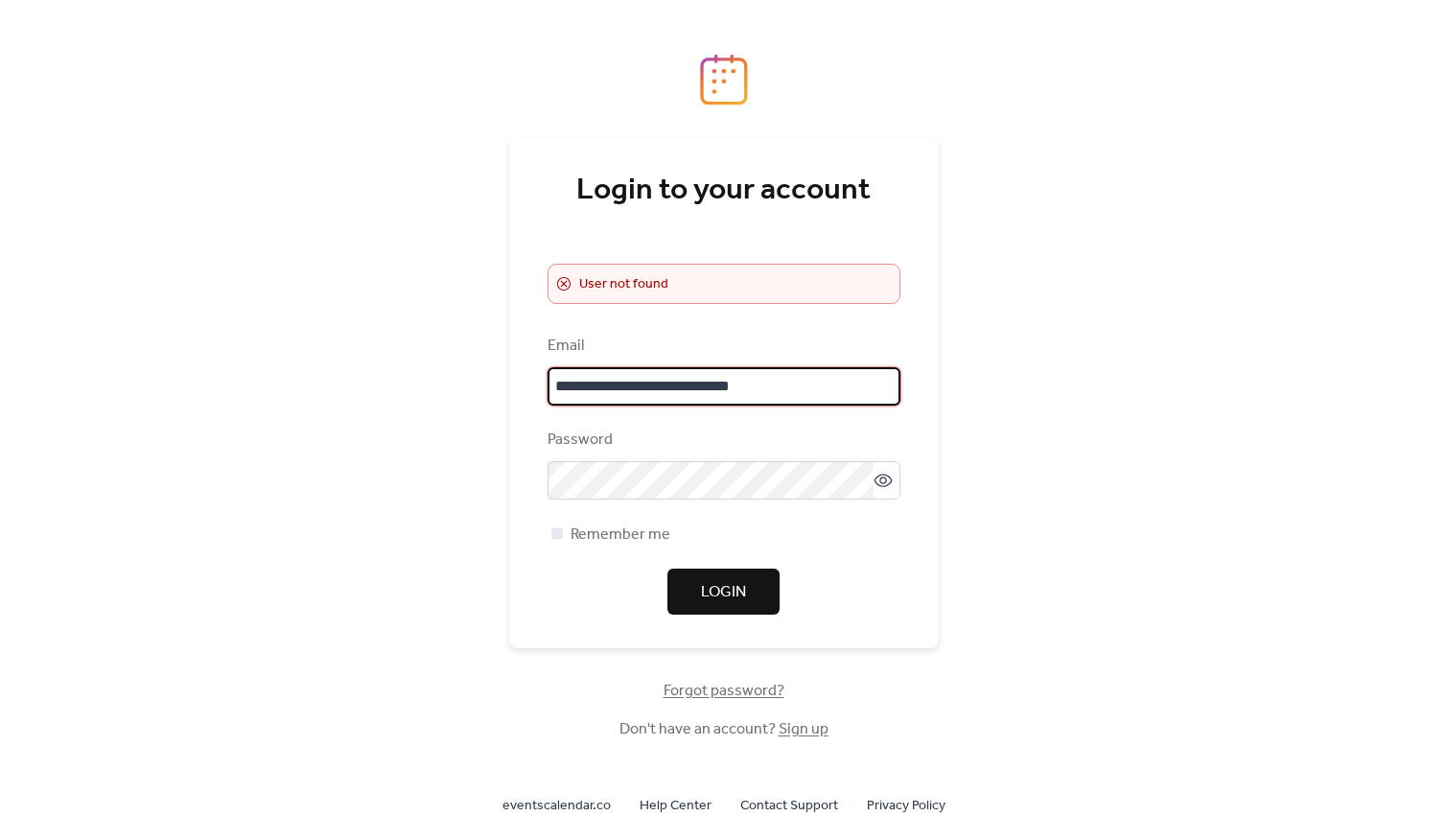 drag, startPoint x: 796, startPoint y: 380, endPoint x: 469, endPoint y: 369, distance: 327.18496 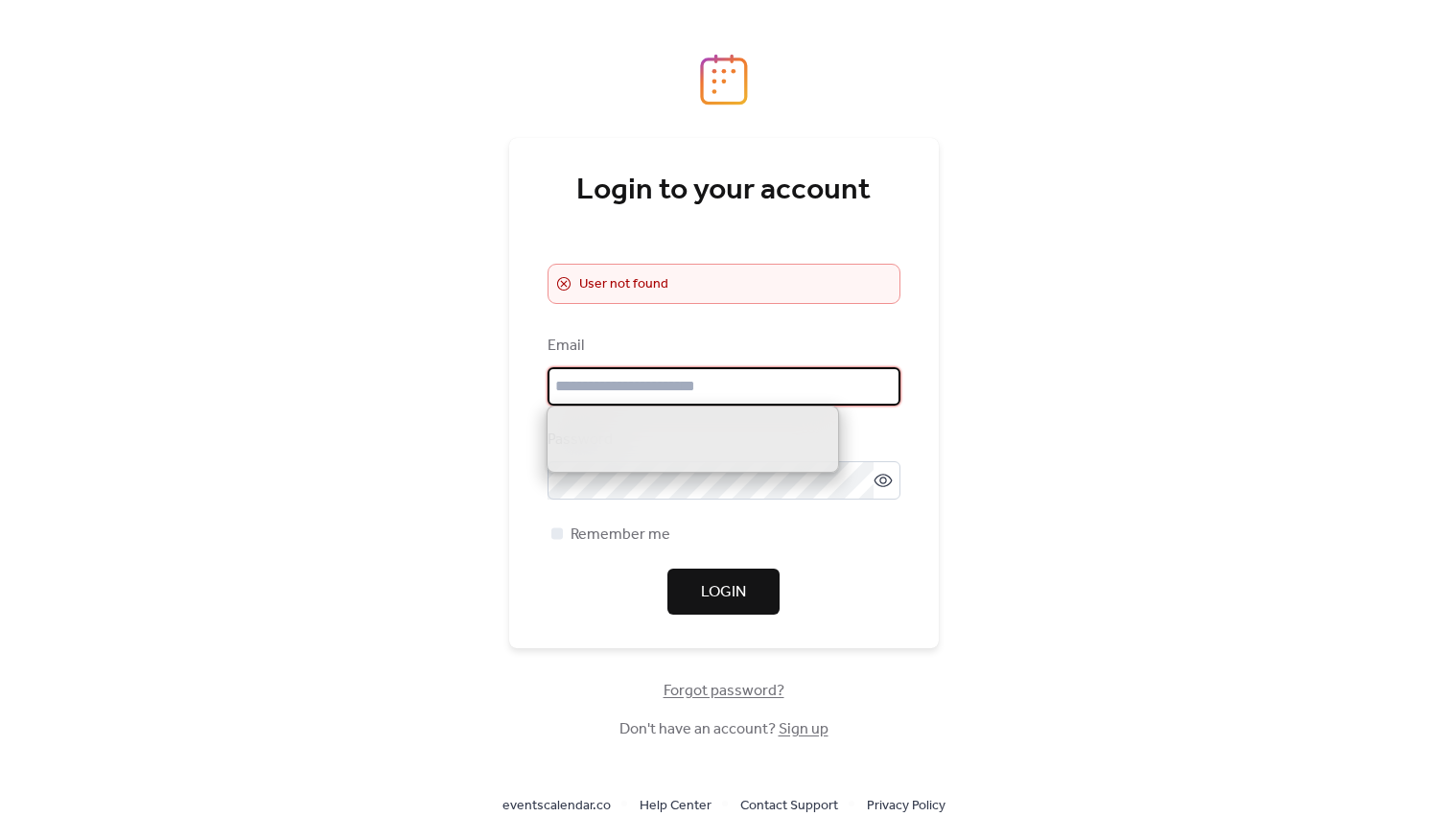 paste on "**********" 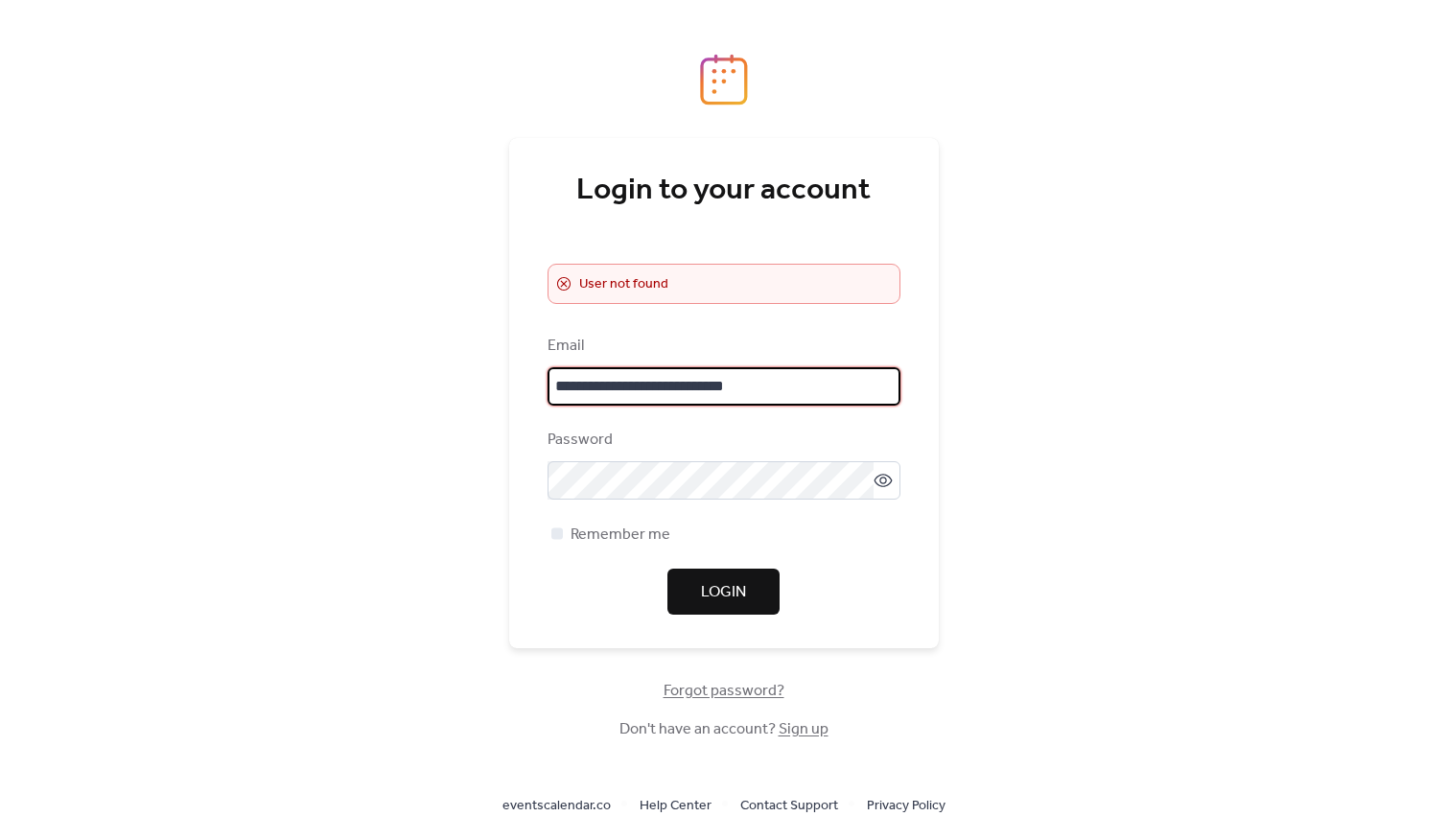 type on "**********" 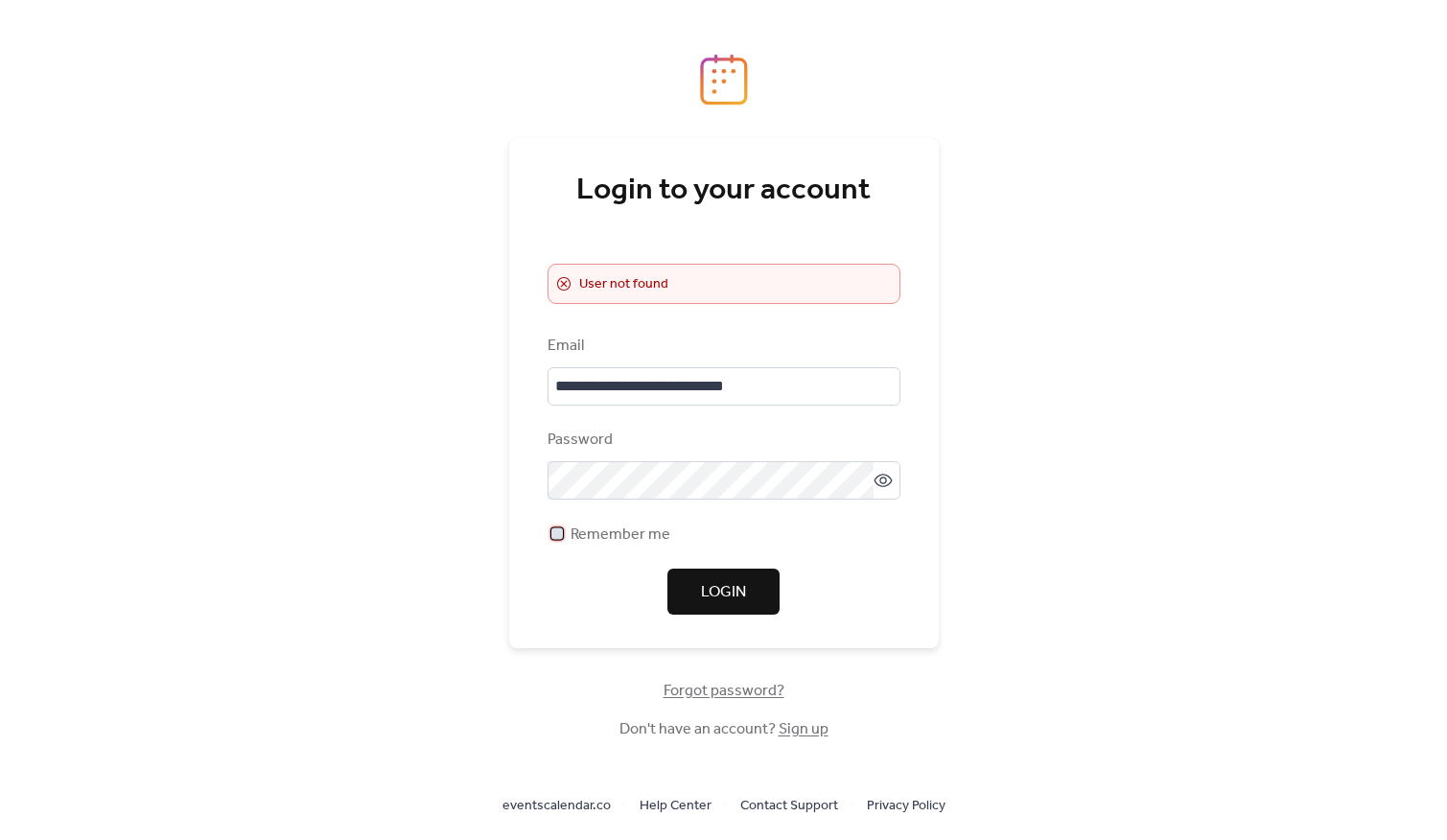 click on "Remember me" at bounding box center [620, 535] 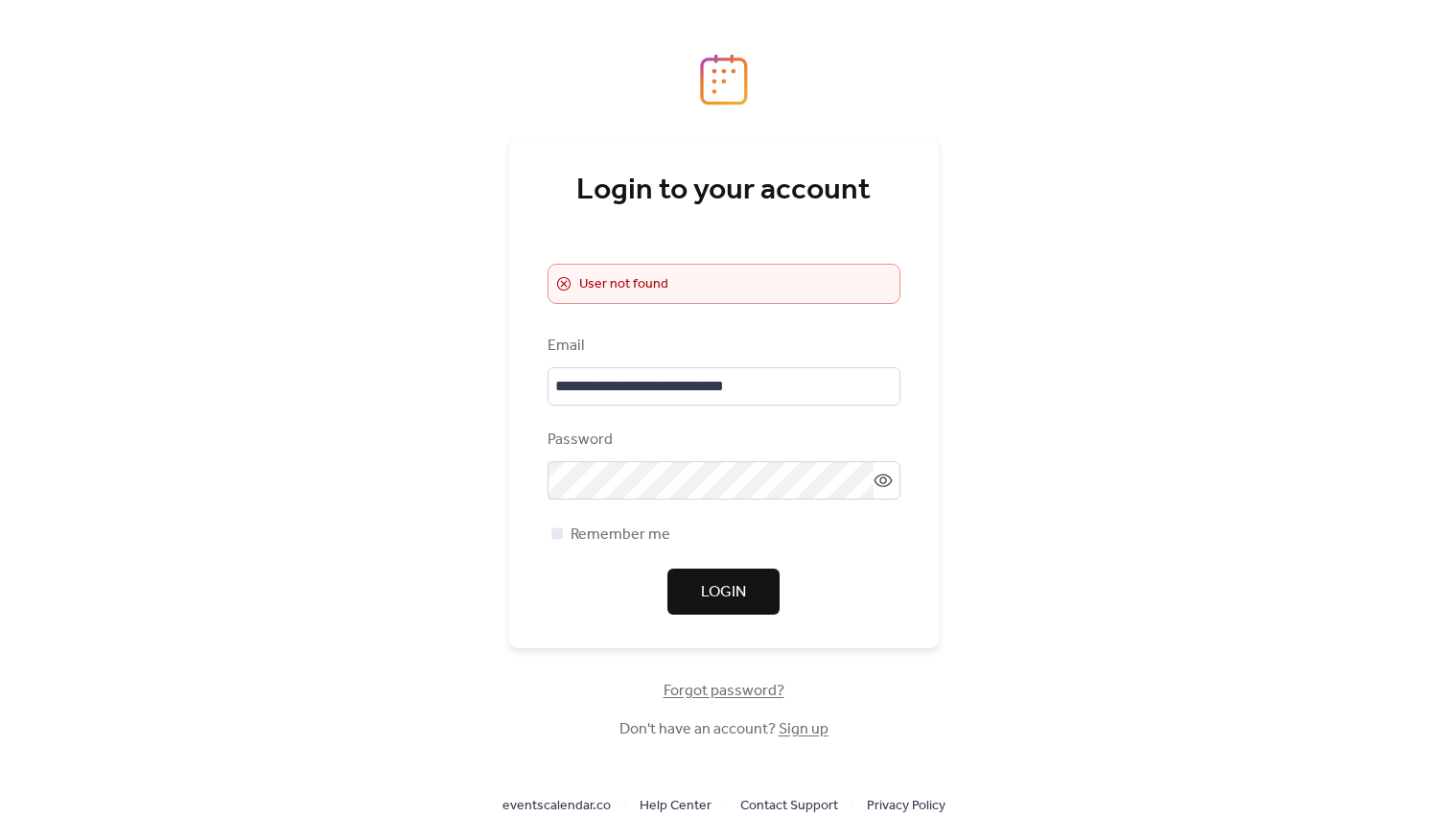 click on "Email [EMAIL] Password Remember me Login" at bounding box center (724, 475) 